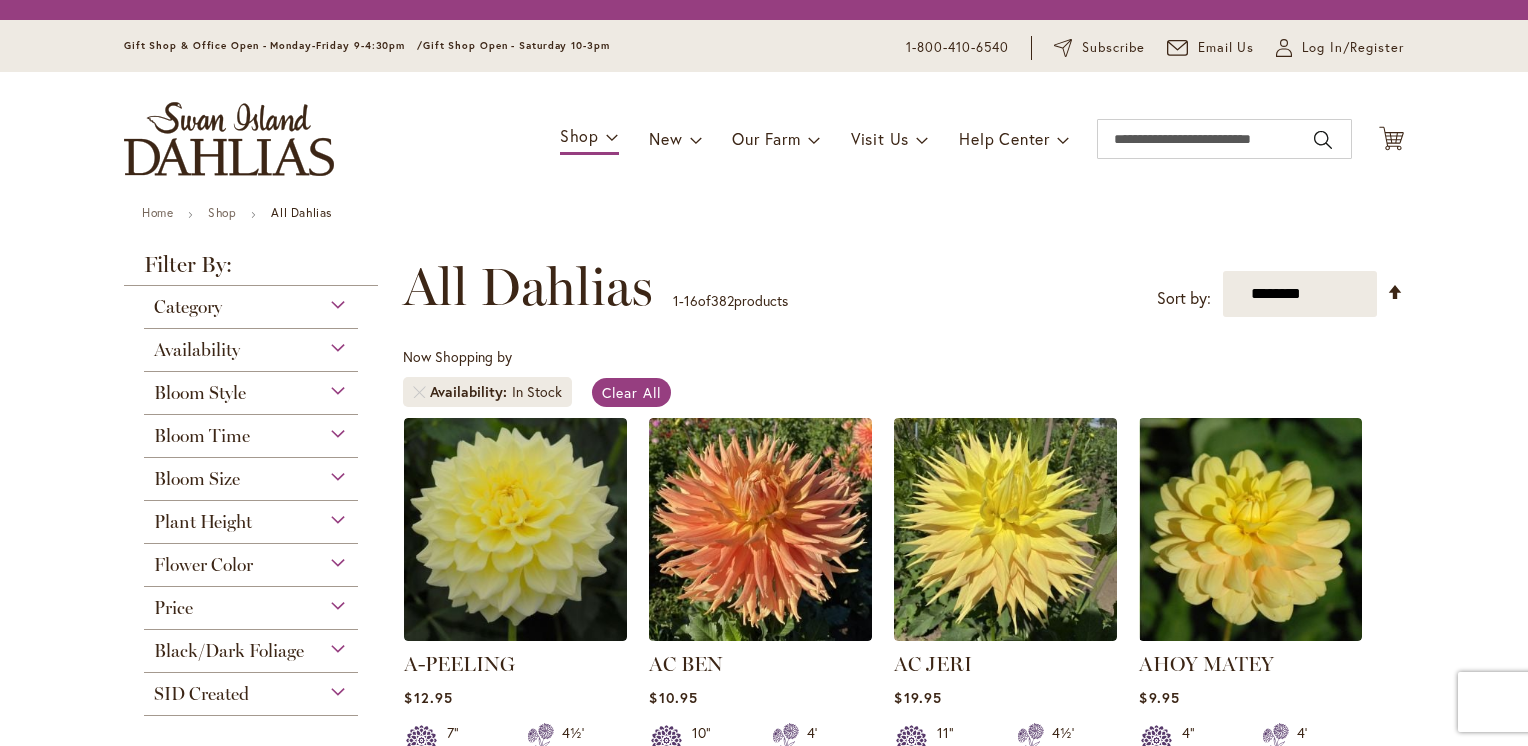 scroll, scrollTop: 0, scrollLeft: 0, axis: both 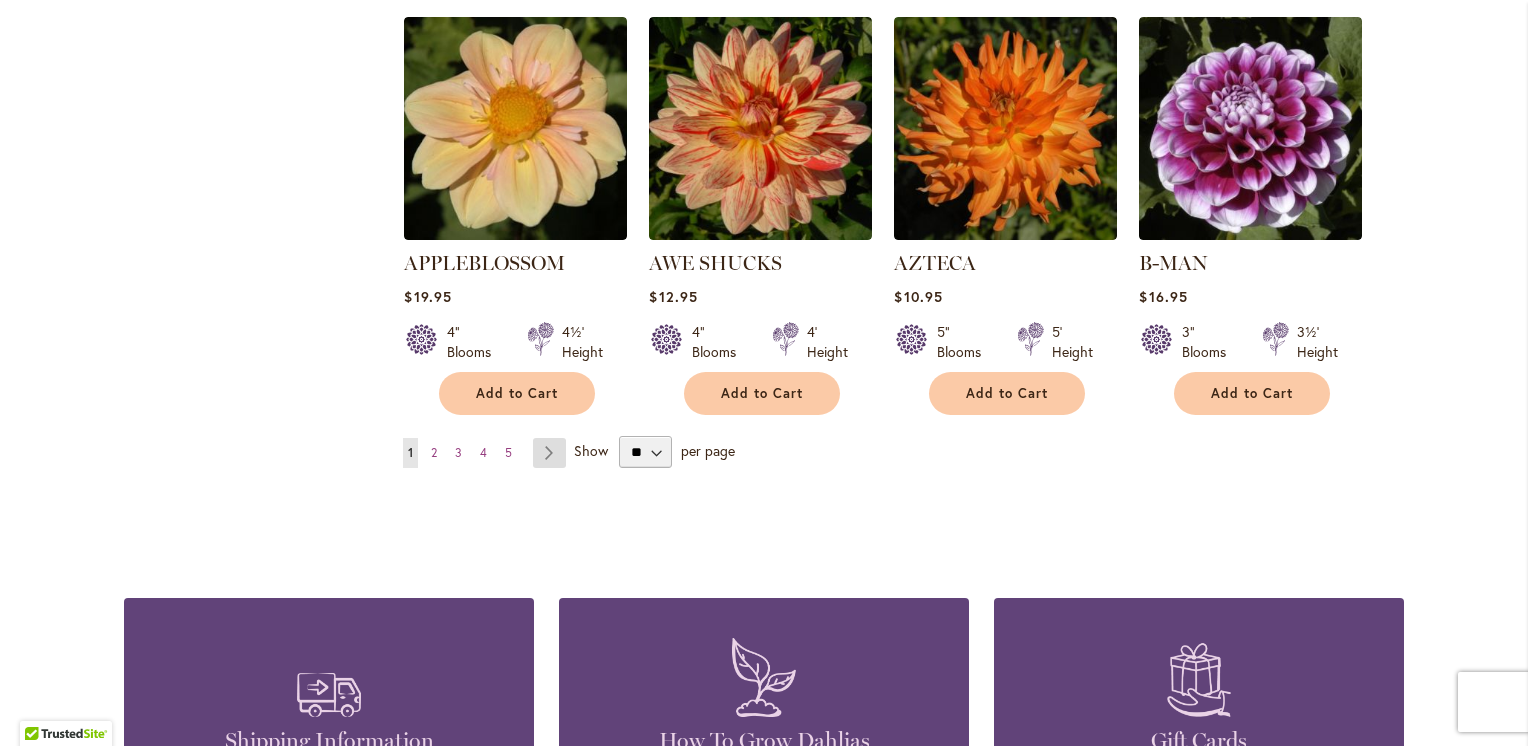 click on "Page
Next" at bounding box center [549, 453] 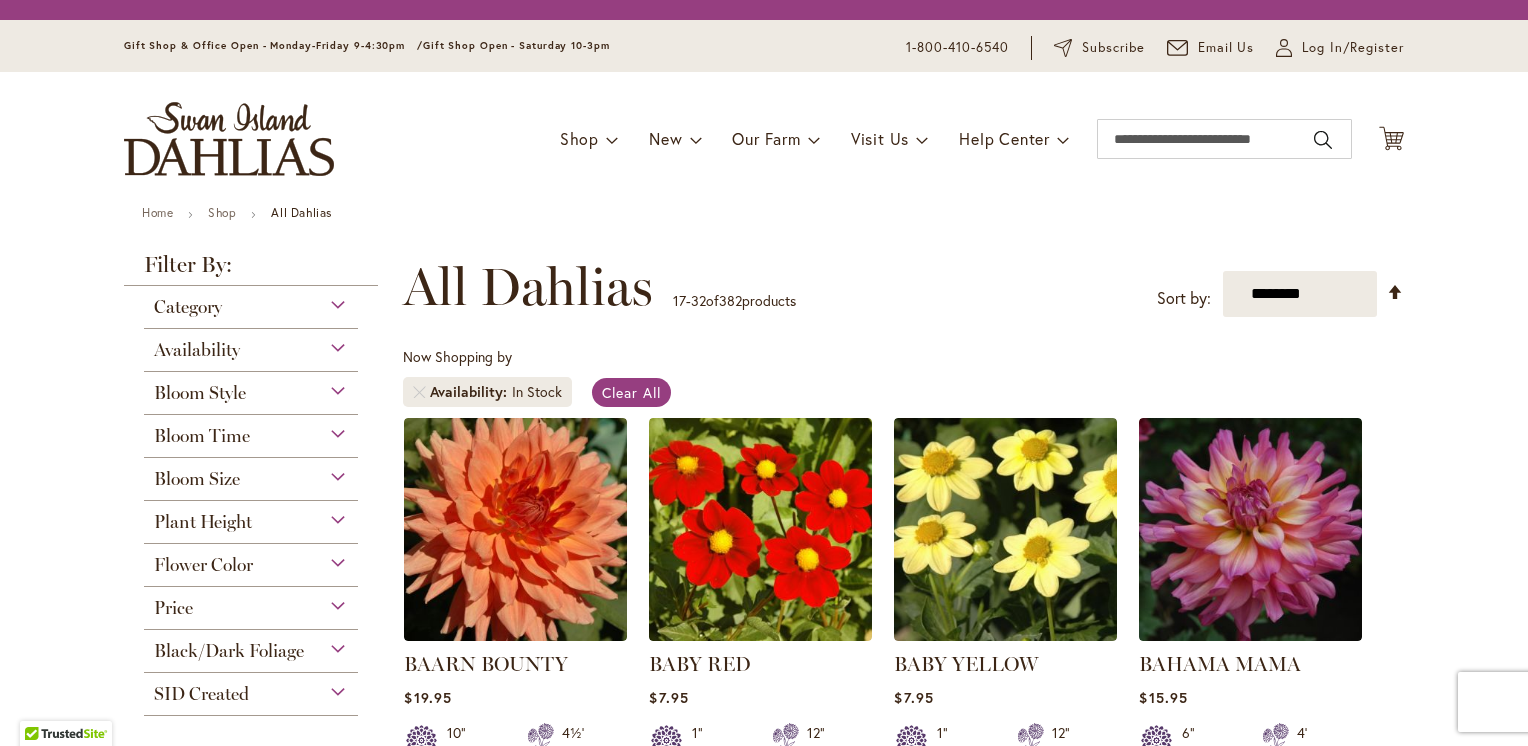 scroll, scrollTop: 0, scrollLeft: 0, axis: both 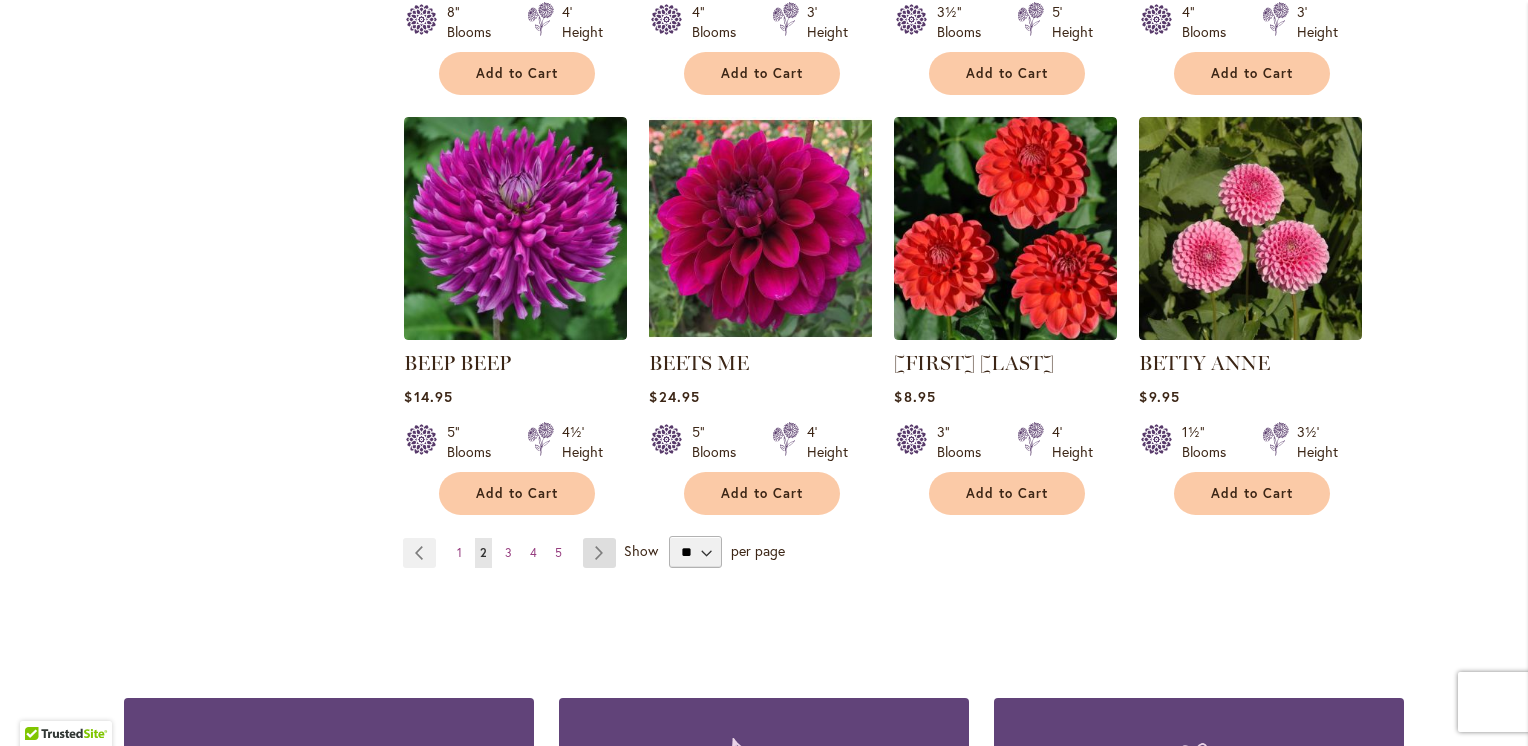 click on "Page
Next" at bounding box center (599, 553) 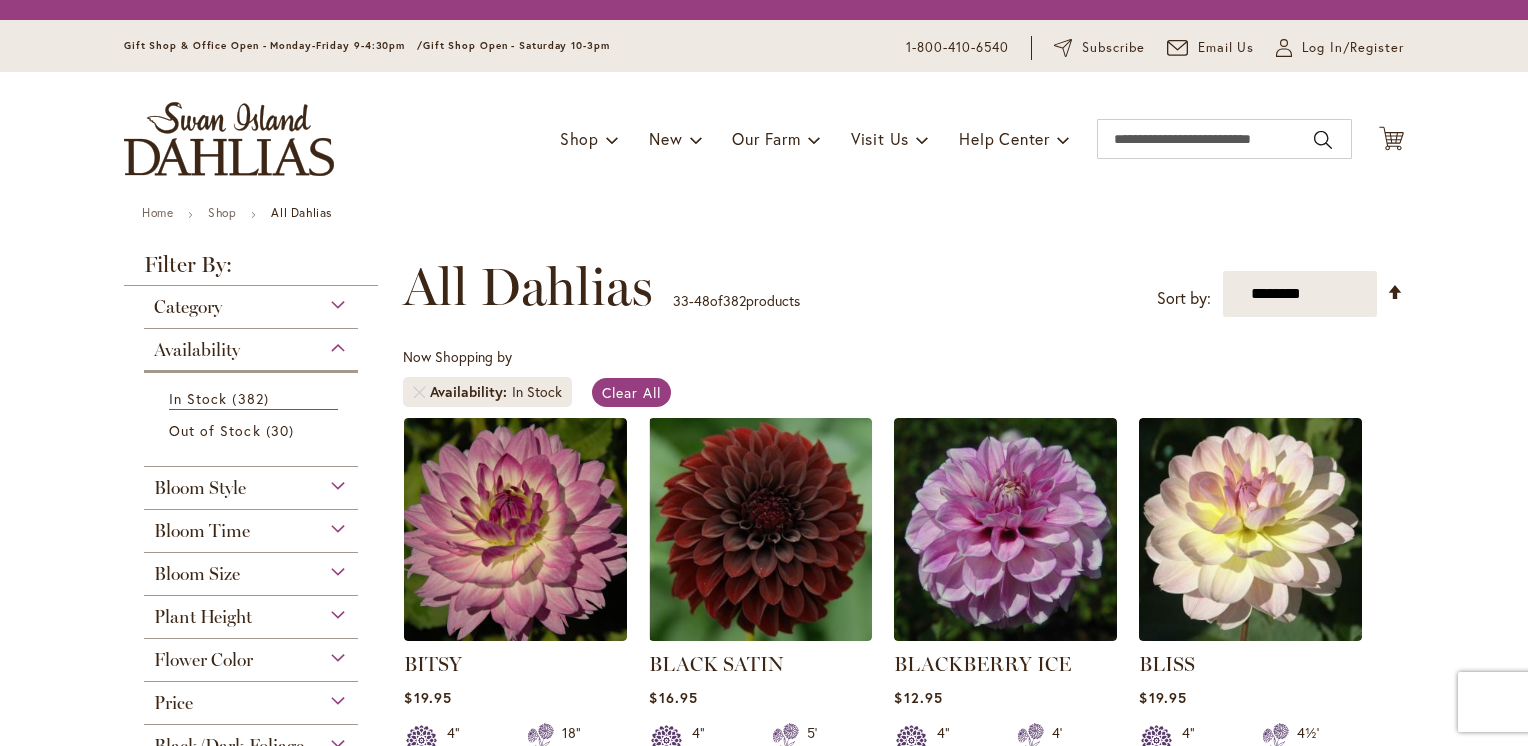 scroll, scrollTop: 0, scrollLeft: 0, axis: both 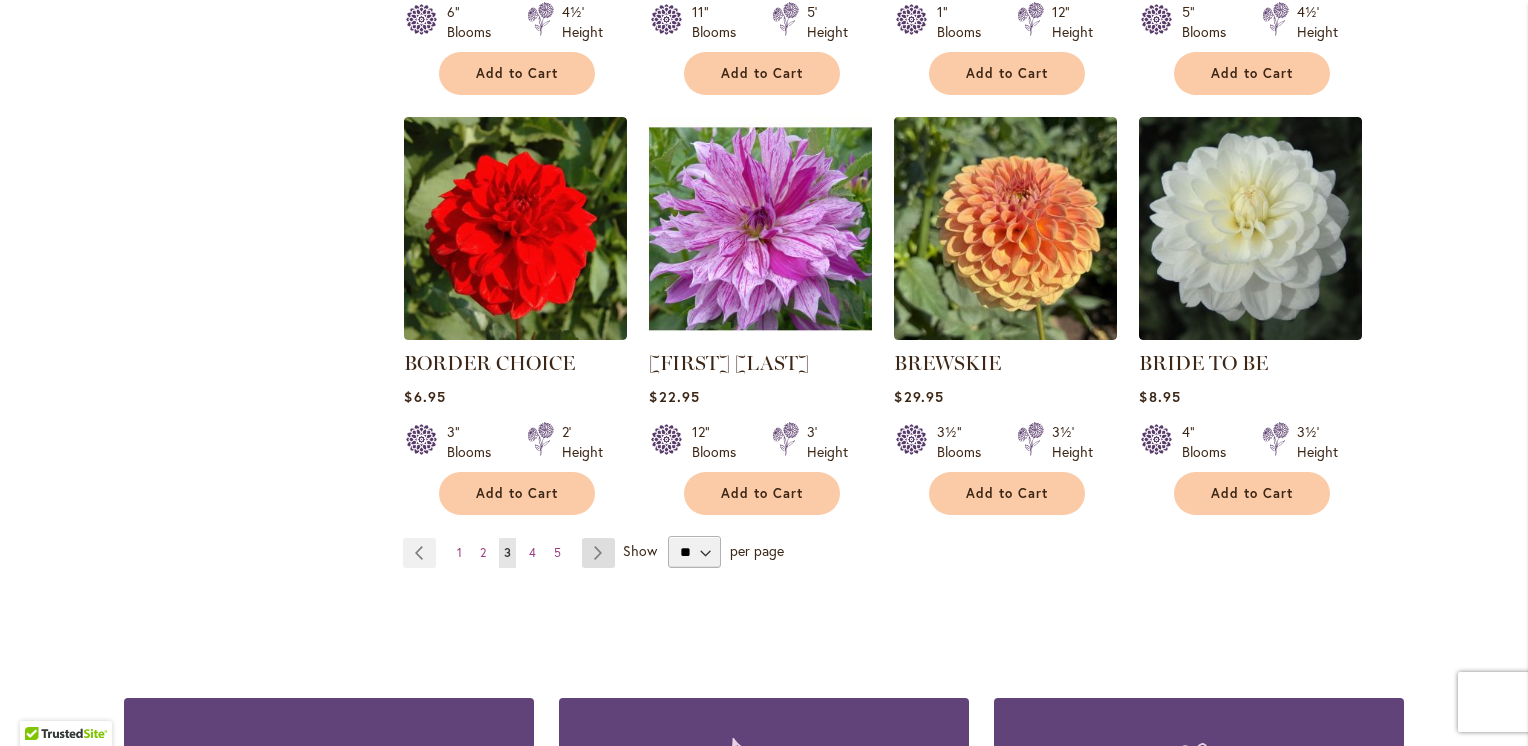click on "Page
Next" at bounding box center [598, 553] 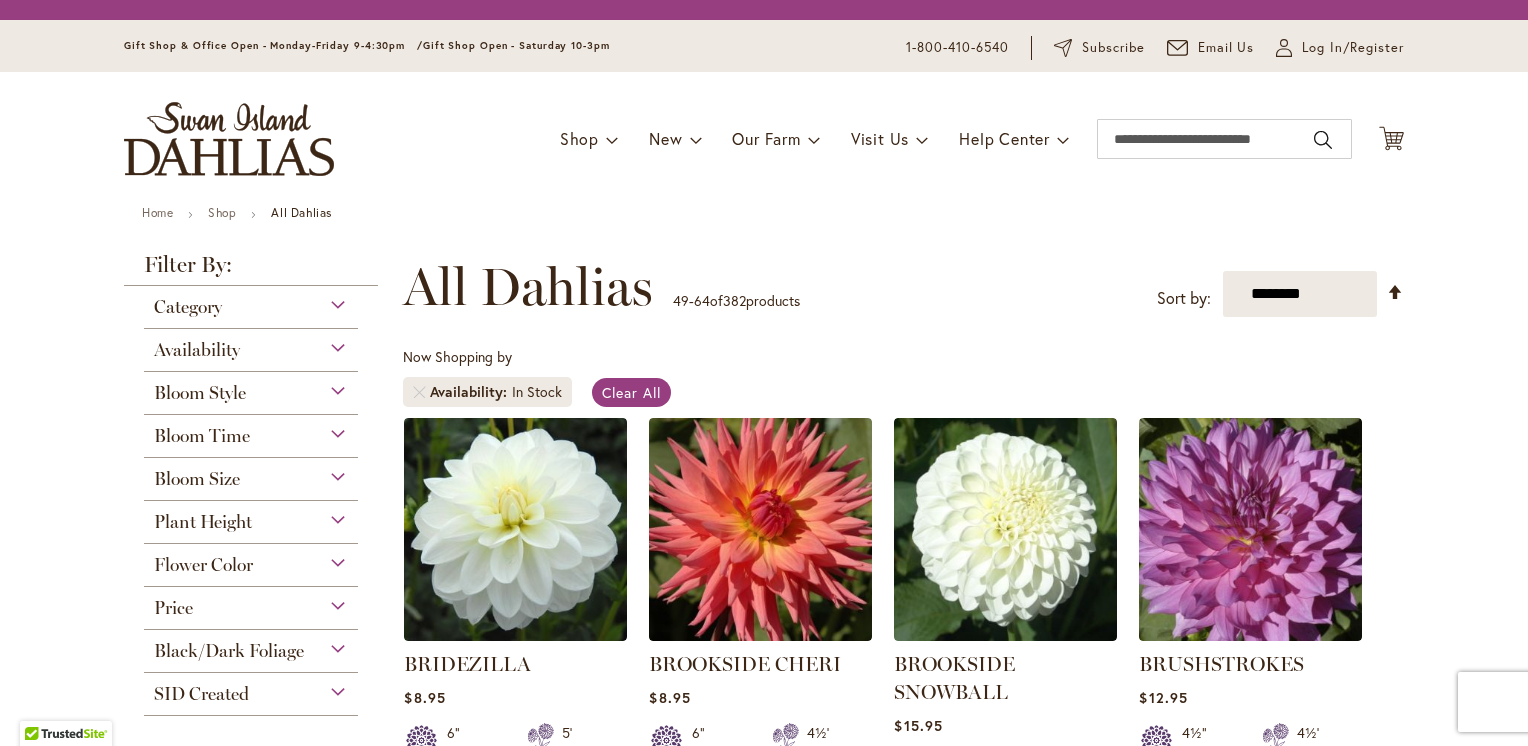 scroll, scrollTop: 0, scrollLeft: 0, axis: both 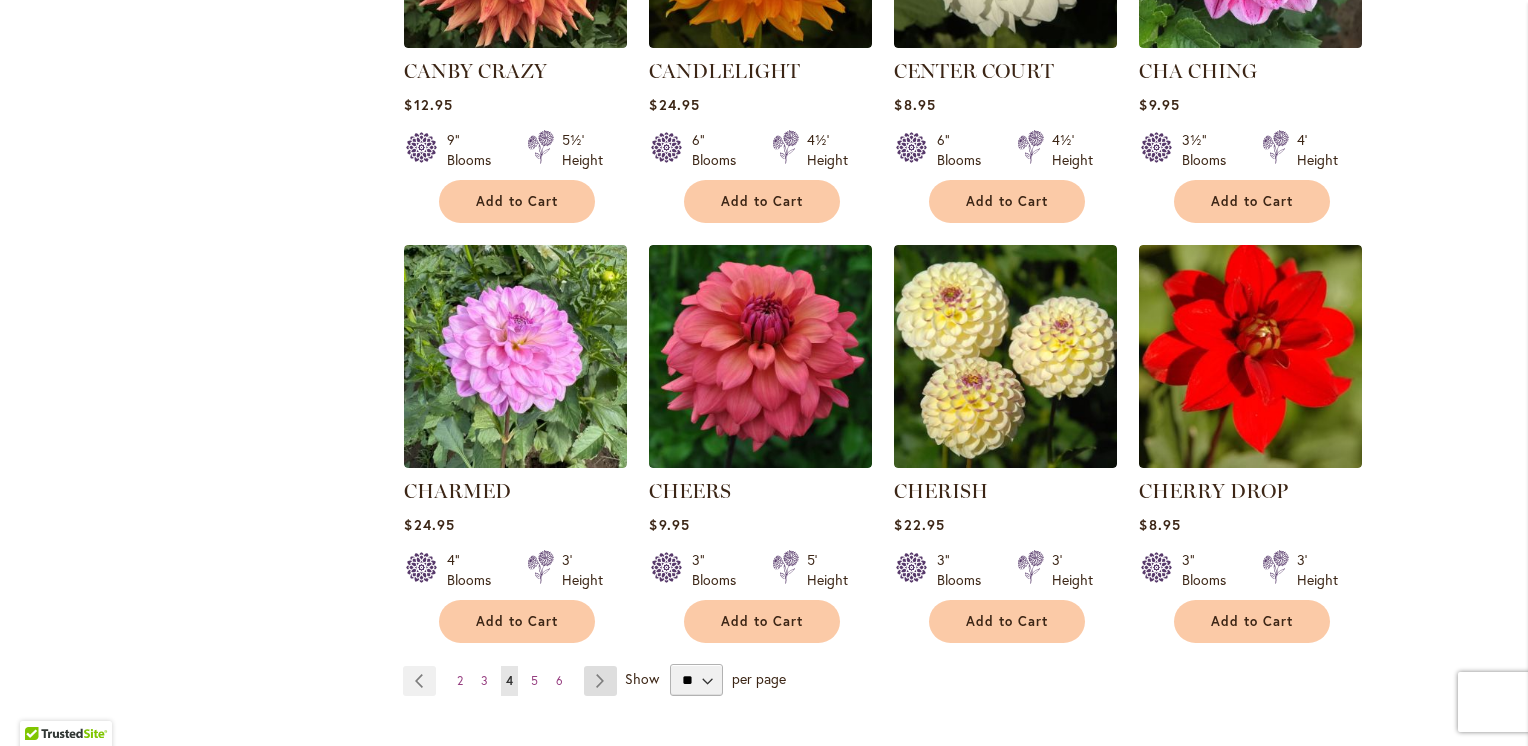click on "Page
Next" at bounding box center [600, 681] 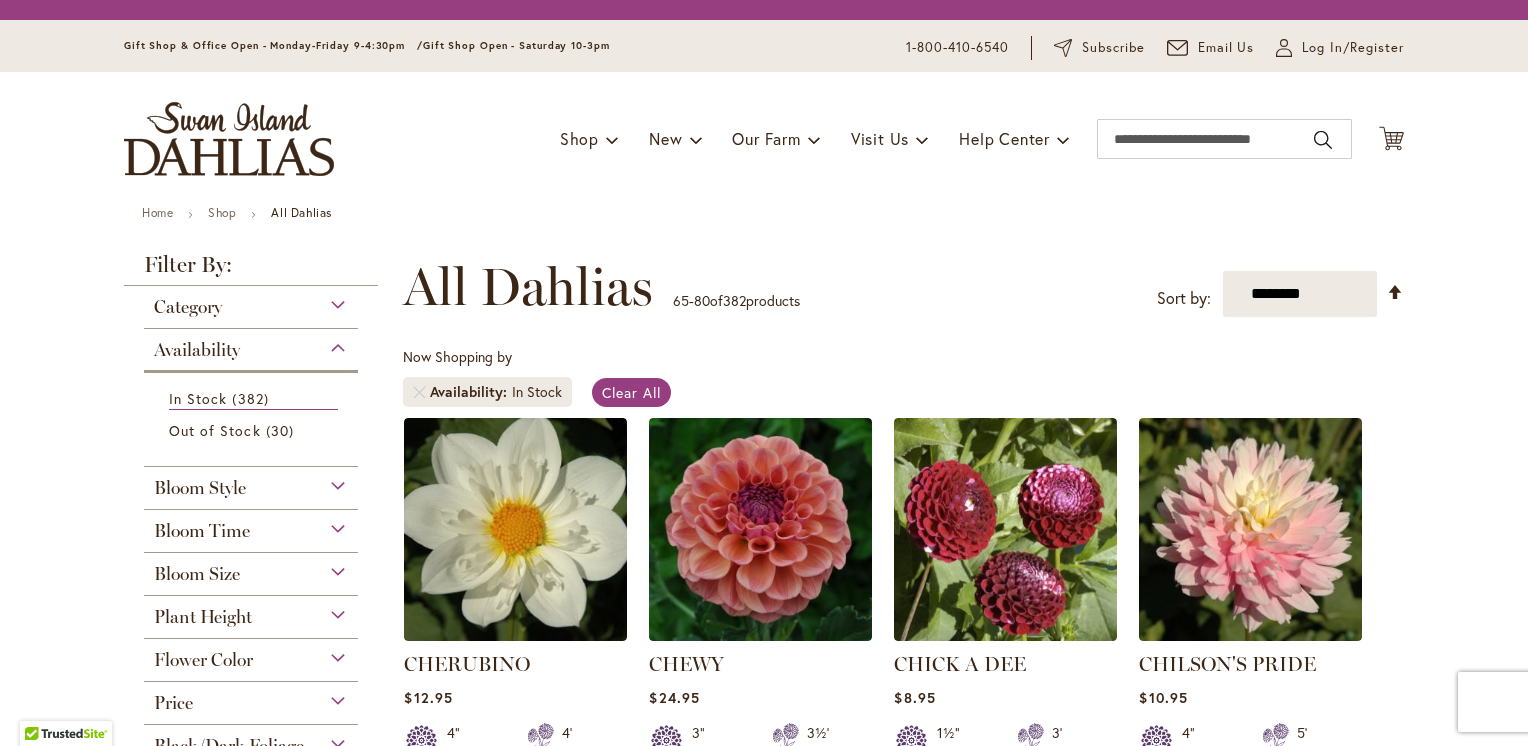 scroll, scrollTop: 0, scrollLeft: 0, axis: both 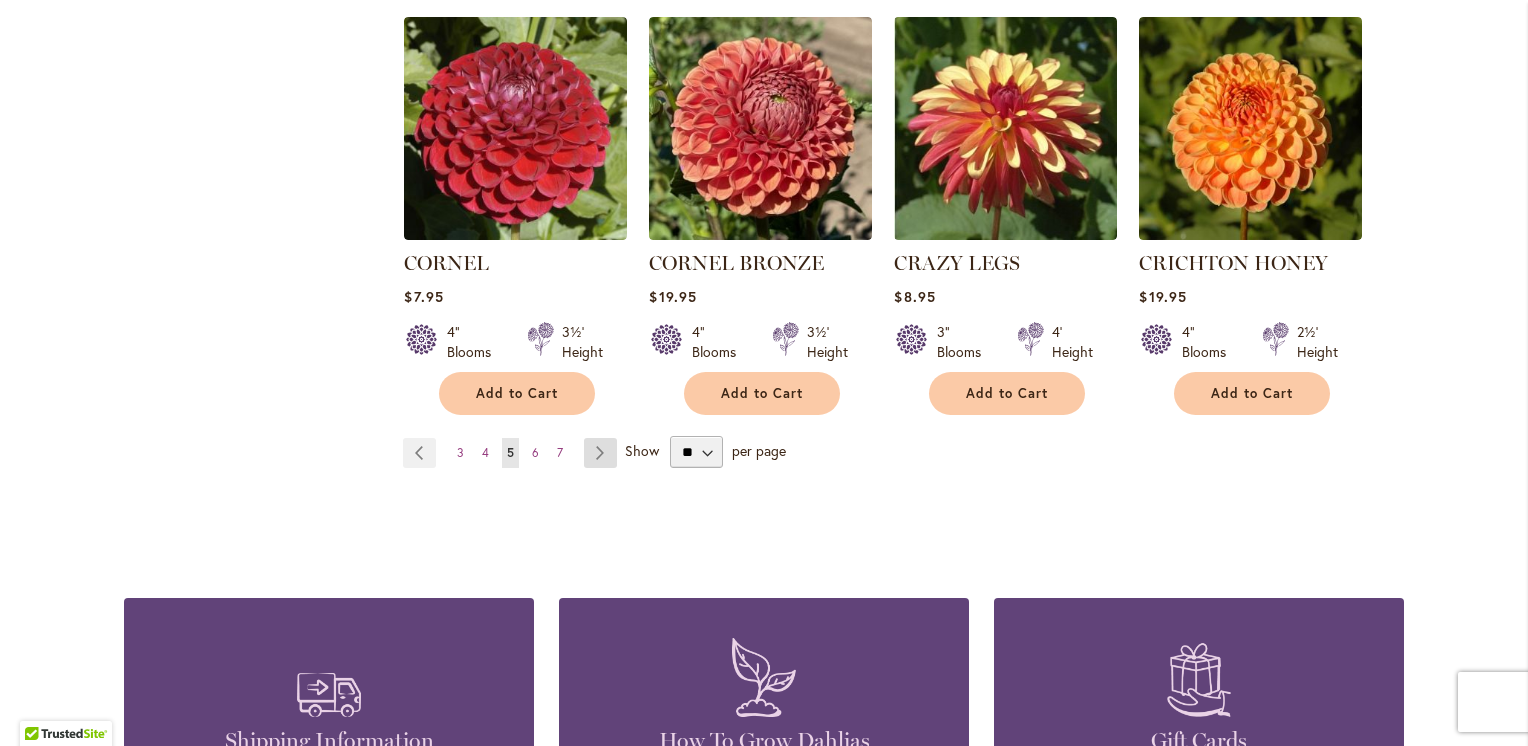 click on "Page
Next" at bounding box center (600, 453) 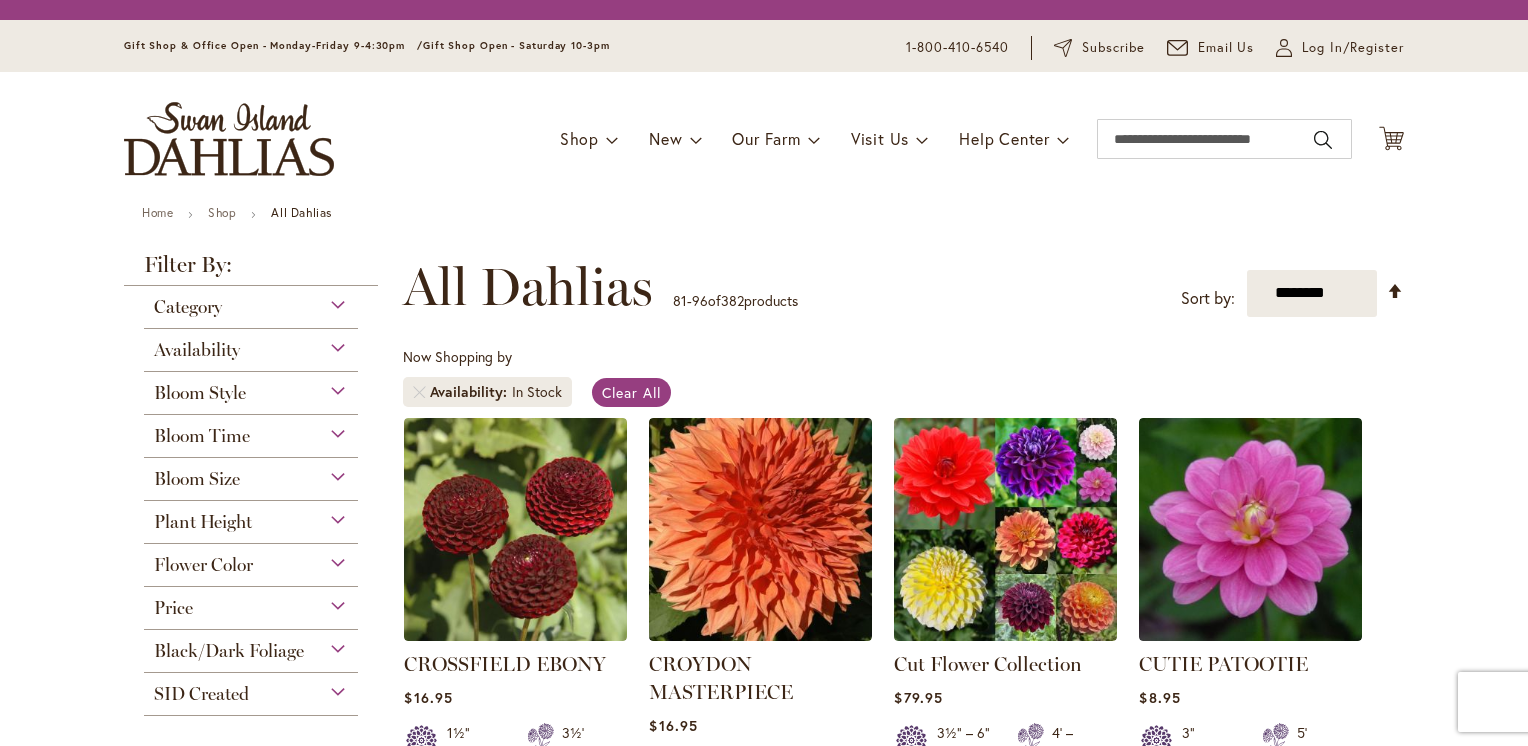 scroll, scrollTop: 0, scrollLeft: 0, axis: both 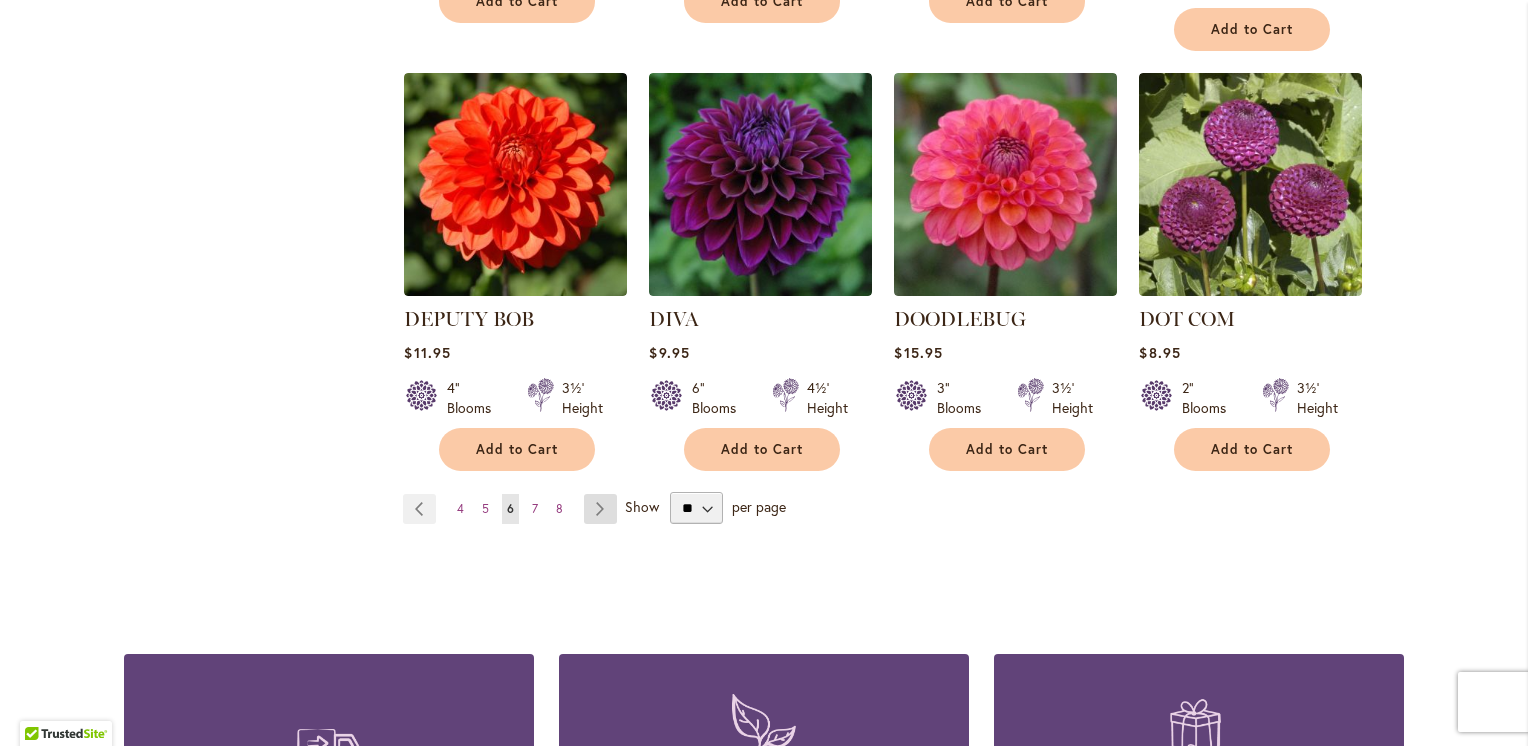 click on "Page
Next" at bounding box center (600, 509) 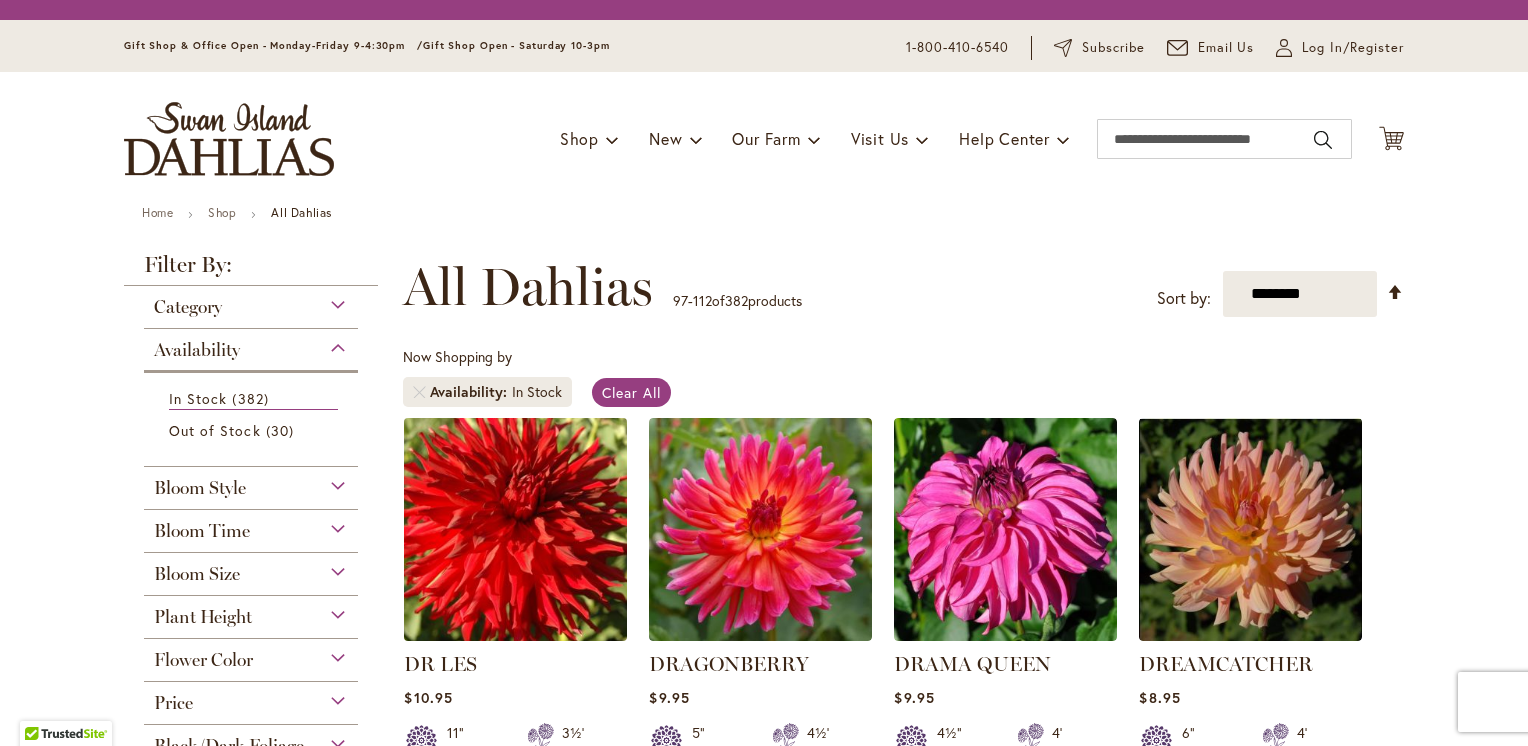 scroll, scrollTop: 0, scrollLeft: 0, axis: both 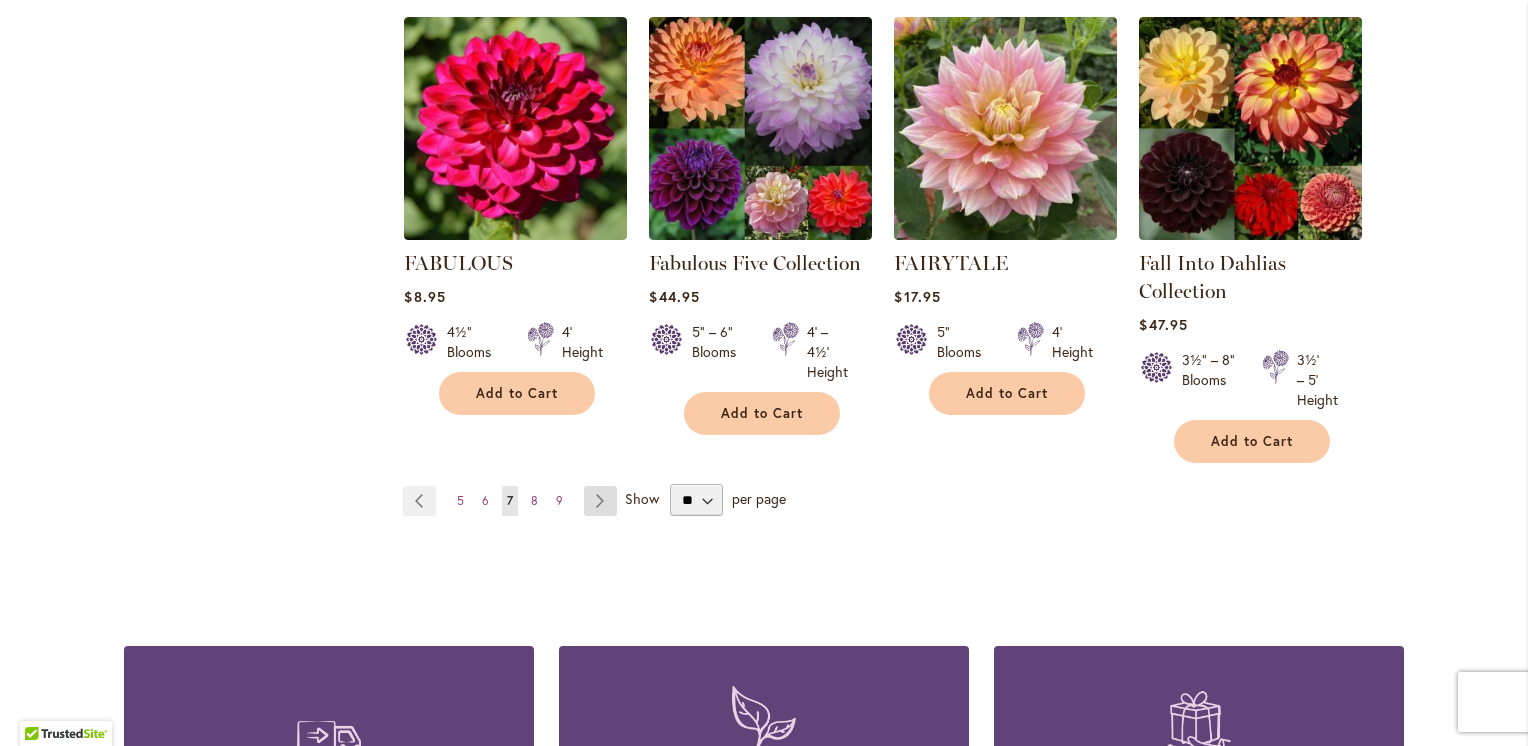 click on "Page
Next" at bounding box center [600, 501] 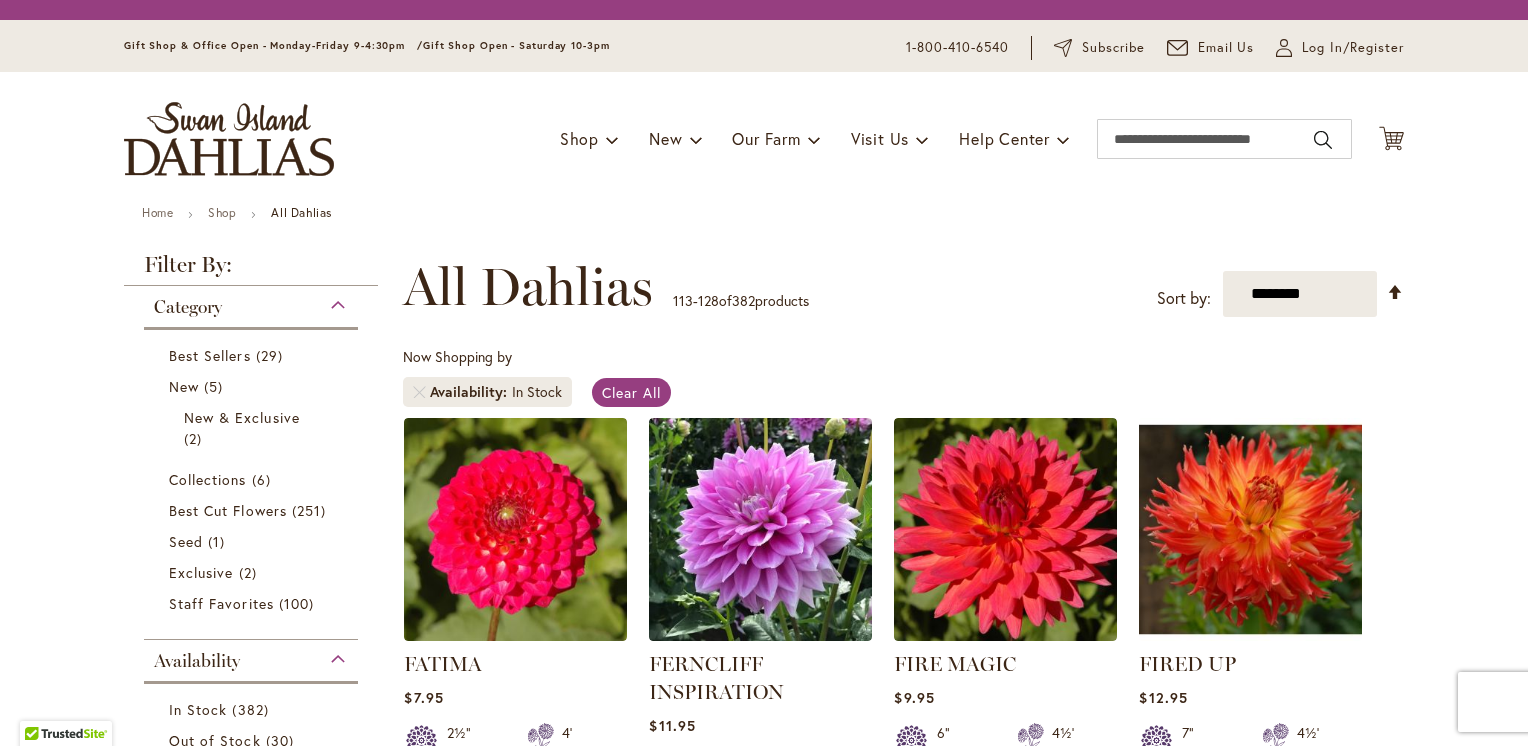 scroll, scrollTop: 0, scrollLeft: 0, axis: both 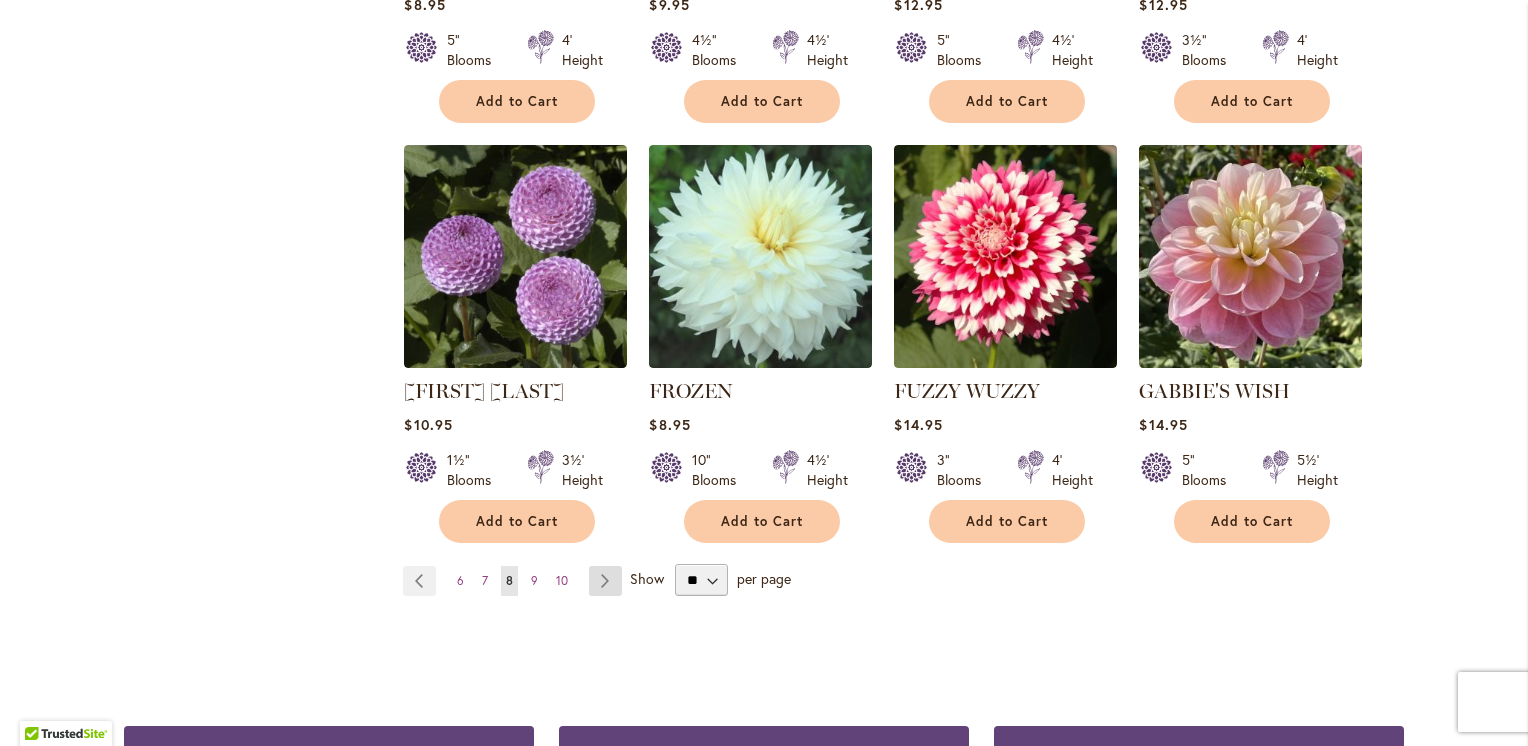 click on "Page
Next" at bounding box center [605, 581] 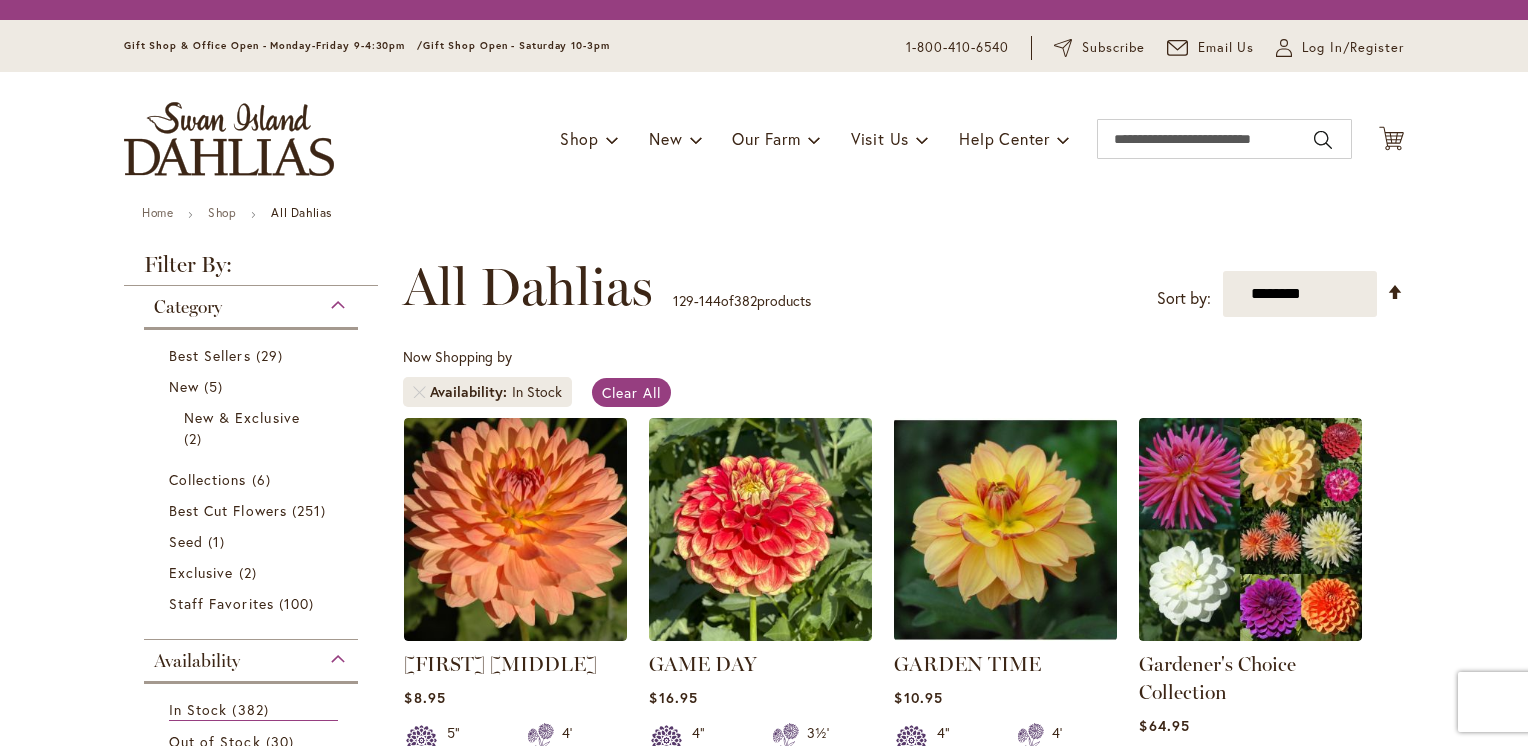 scroll, scrollTop: 0, scrollLeft: 0, axis: both 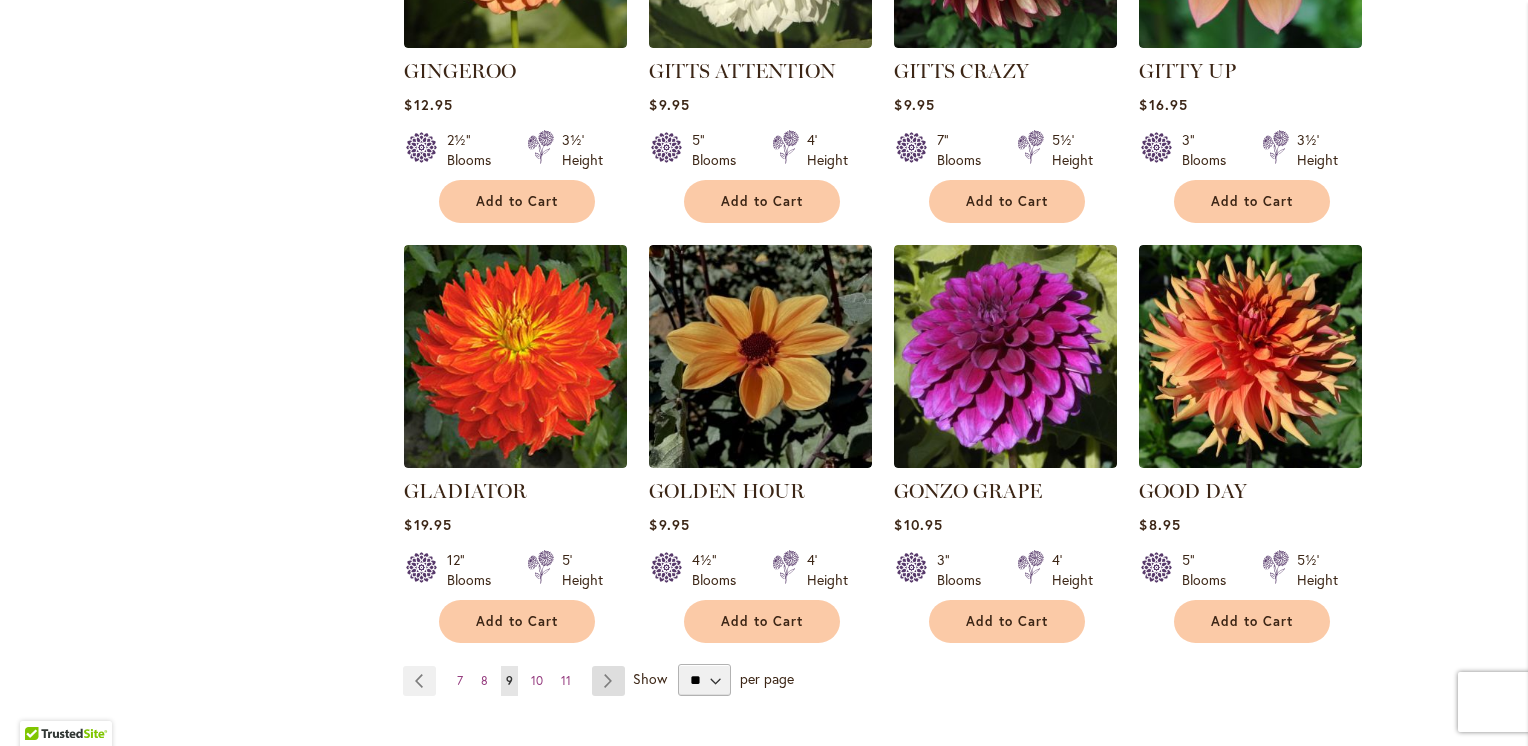 click on "Page
Next" at bounding box center [608, 681] 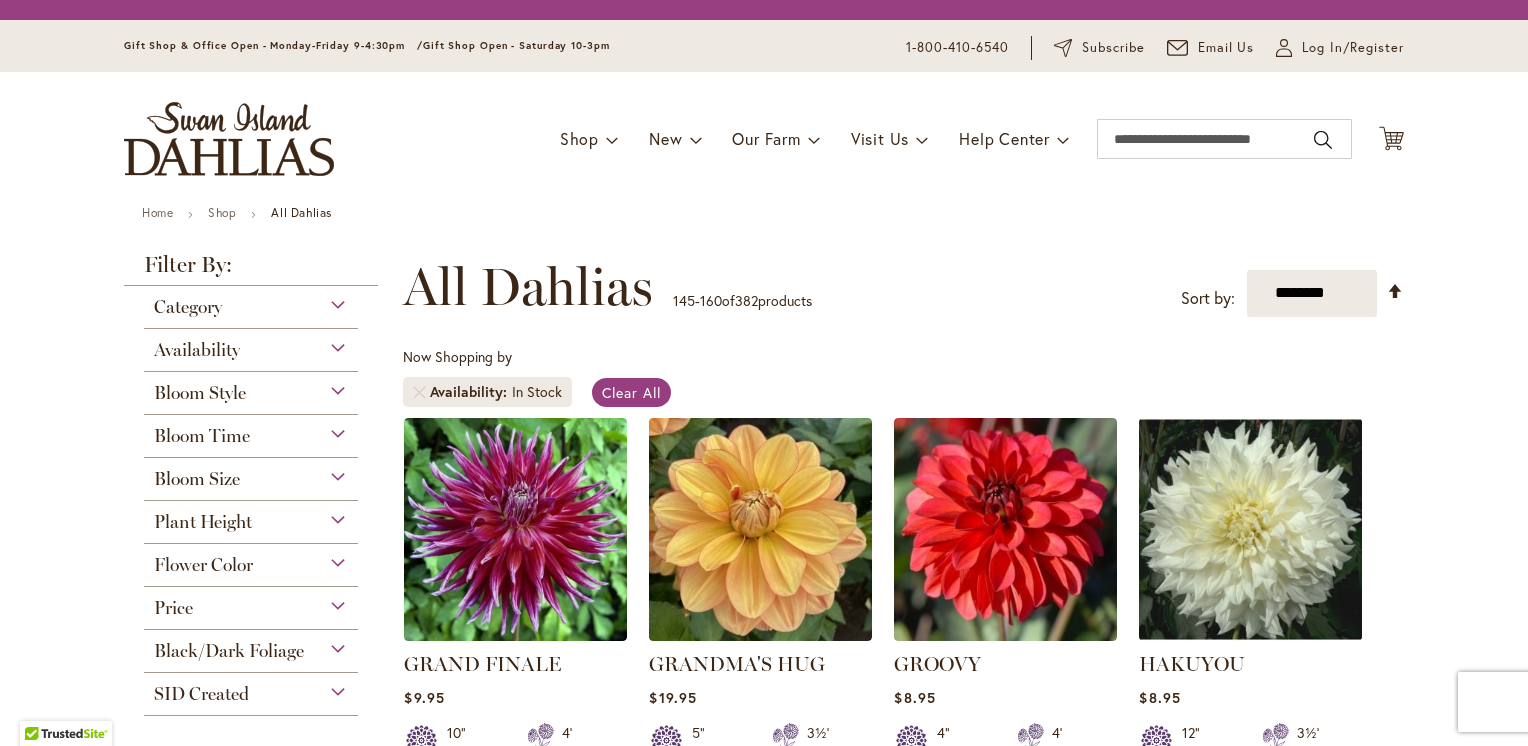 scroll, scrollTop: 0, scrollLeft: 0, axis: both 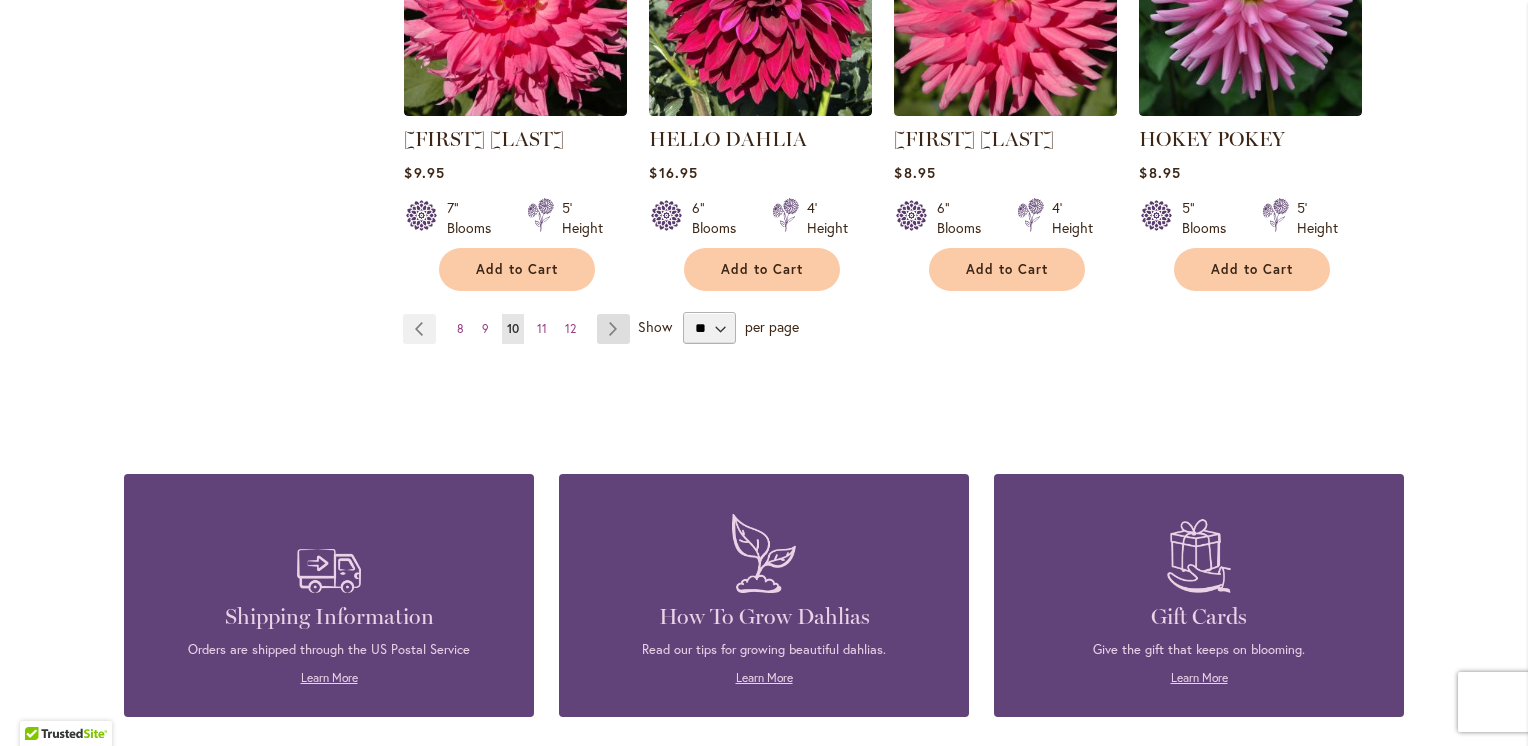 click on "Page
Next" at bounding box center (613, 329) 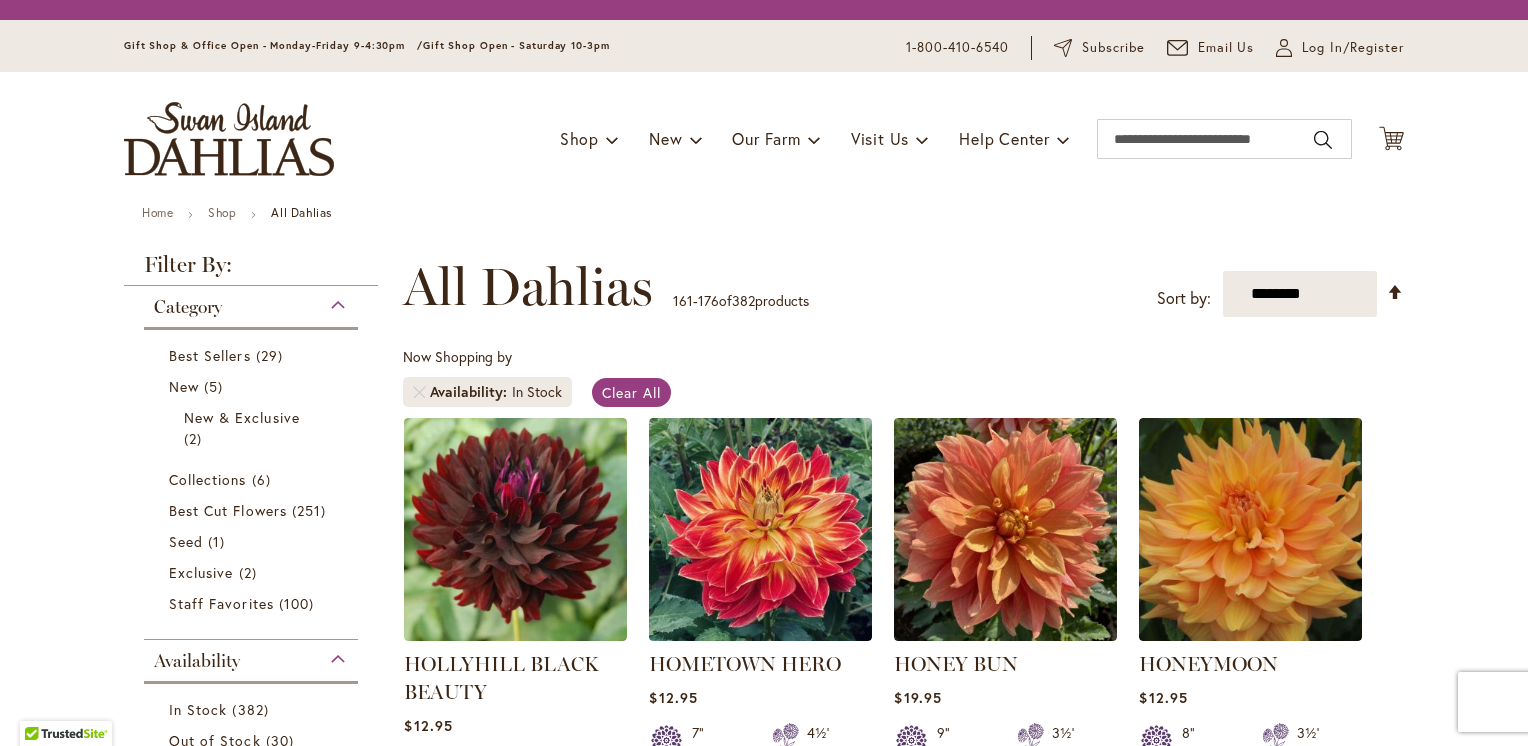 scroll, scrollTop: 0, scrollLeft: 0, axis: both 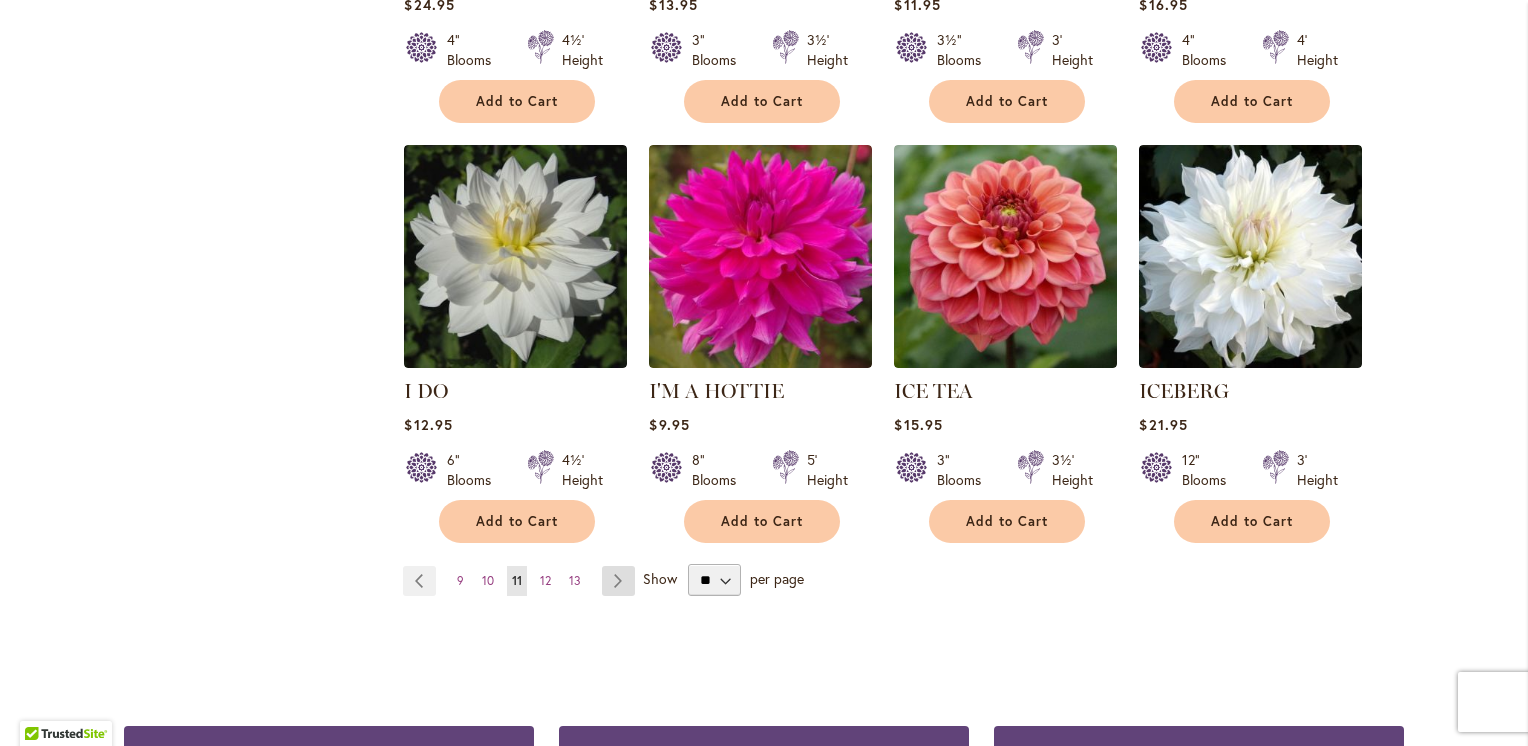 click on "Page
Next" at bounding box center [618, 581] 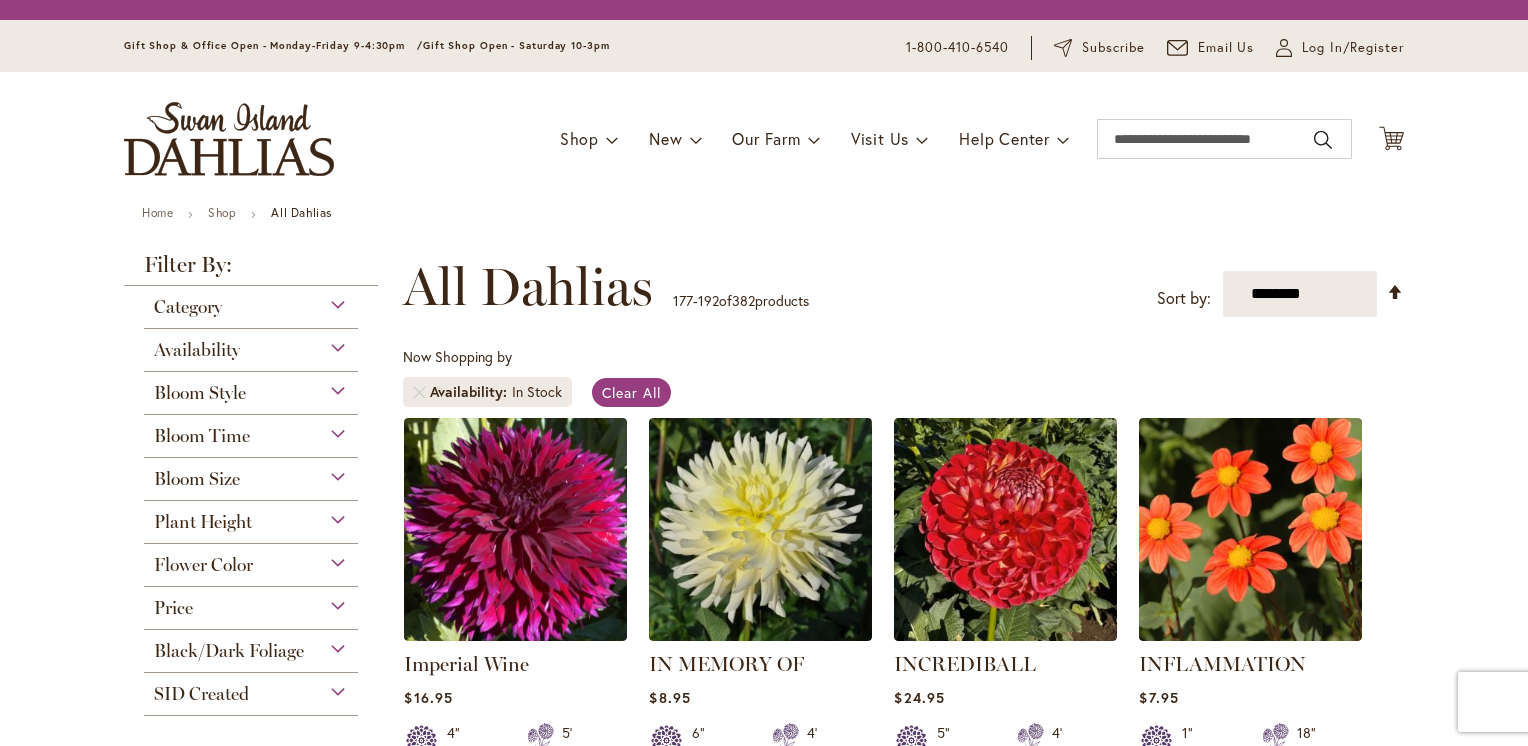 scroll, scrollTop: 0, scrollLeft: 0, axis: both 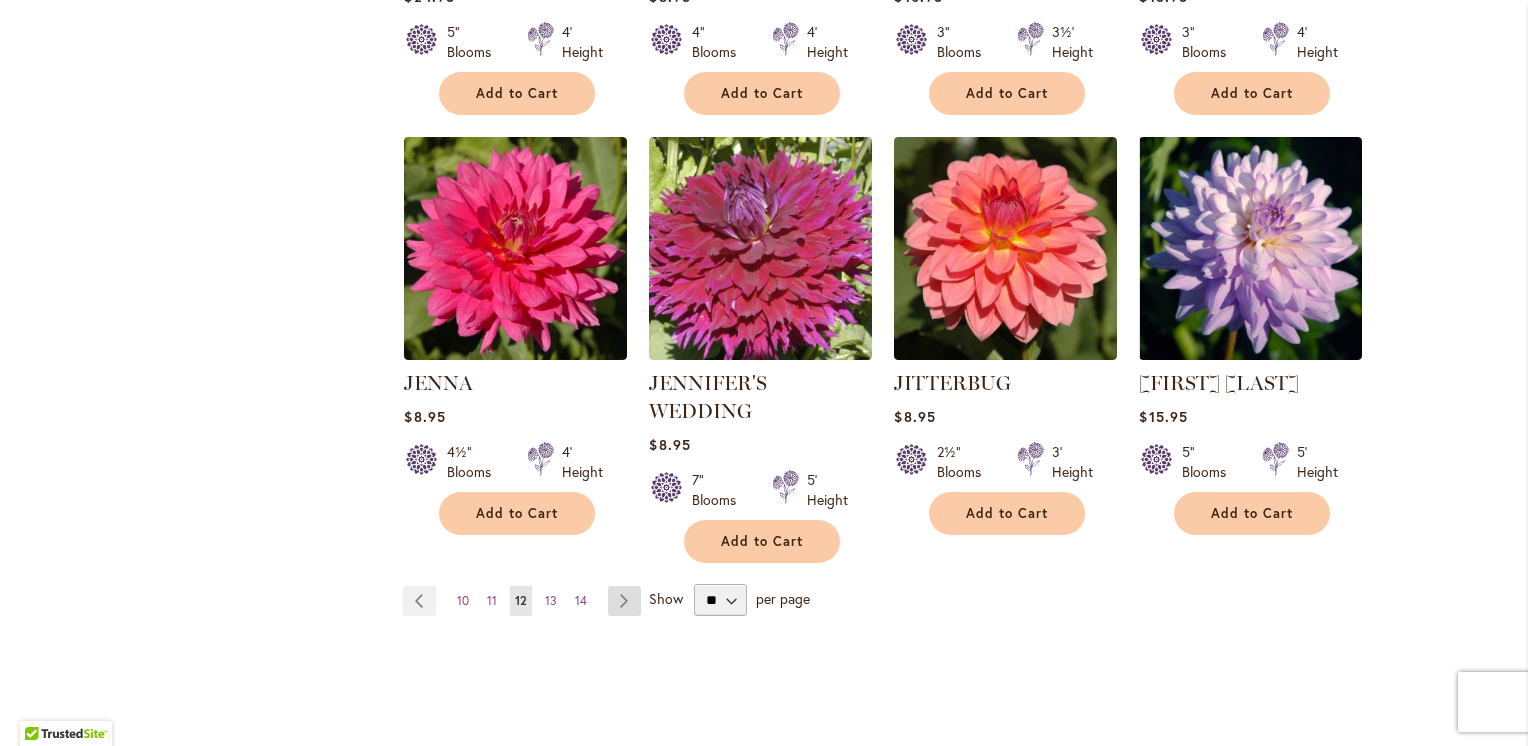 click on "Page
Next" at bounding box center (624, 601) 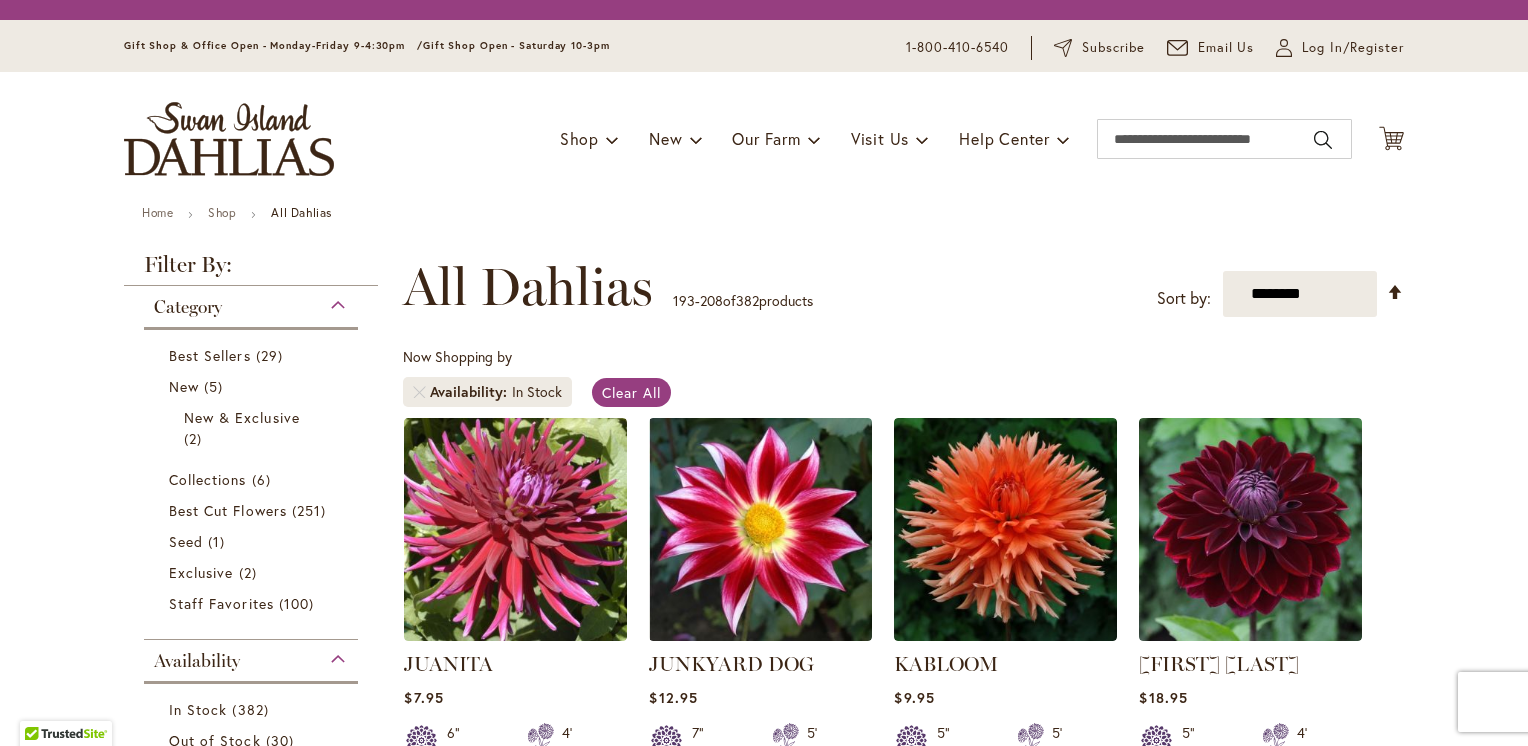 scroll, scrollTop: 0, scrollLeft: 0, axis: both 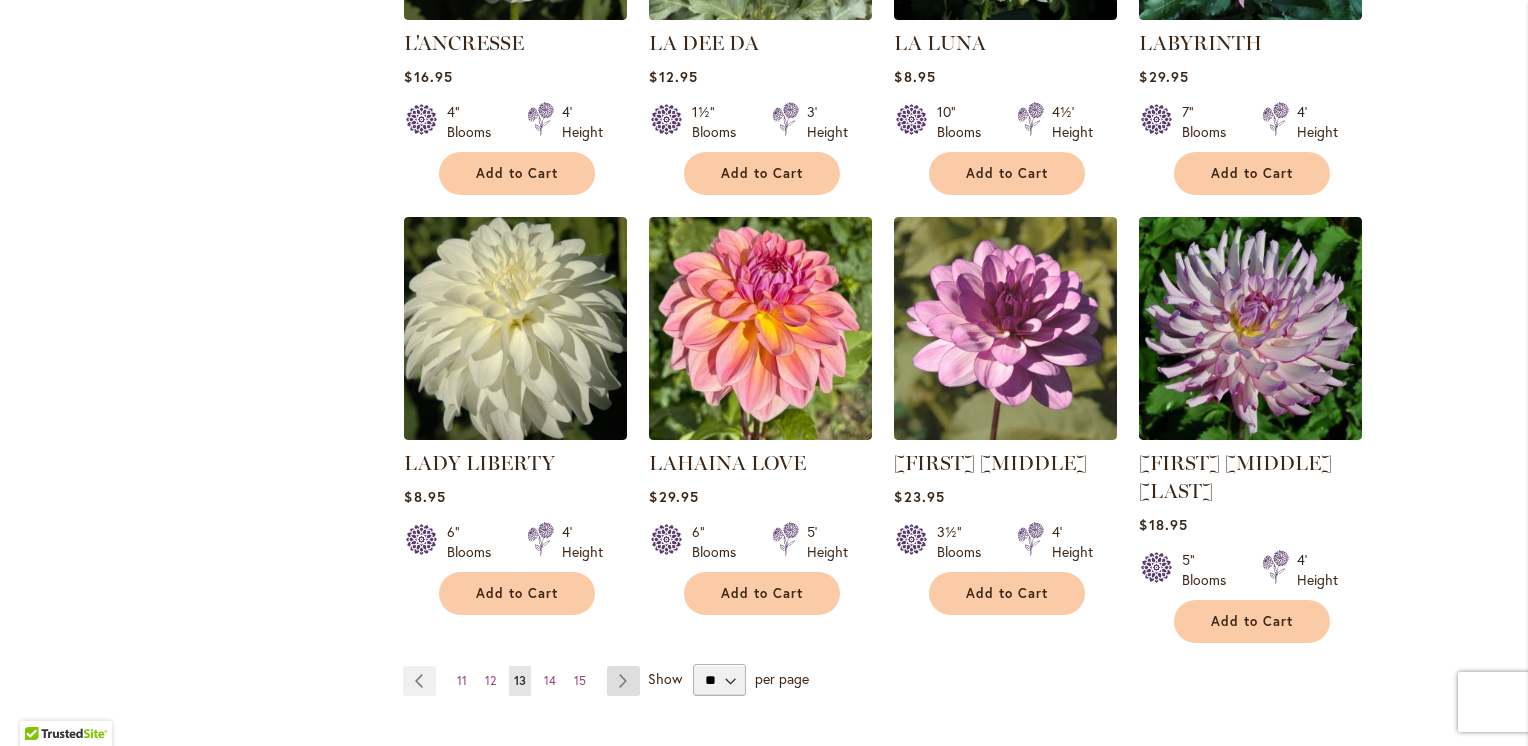 click on "Page
Next" at bounding box center (623, 681) 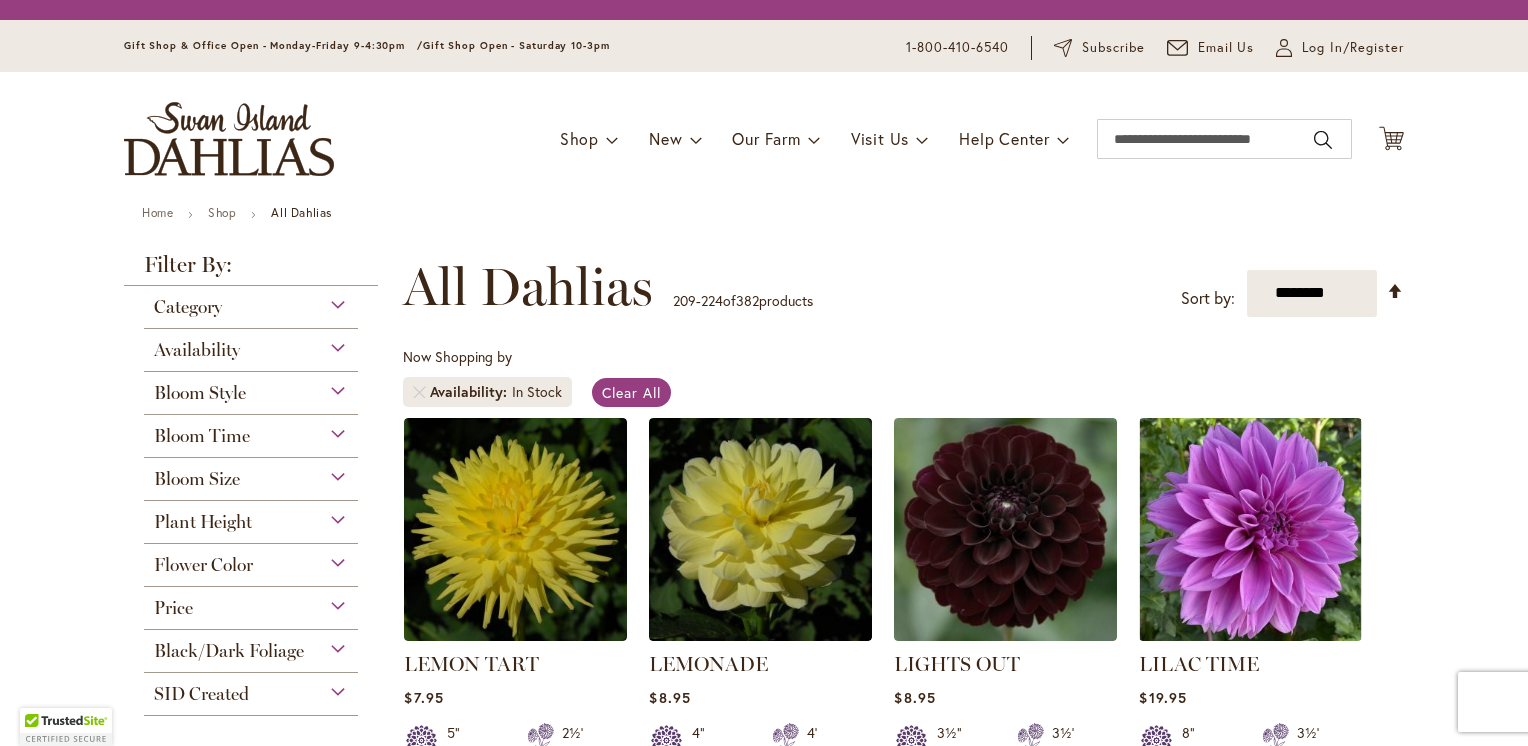 scroll, scrollTop: 0, scrollLeft: 0, axis: both 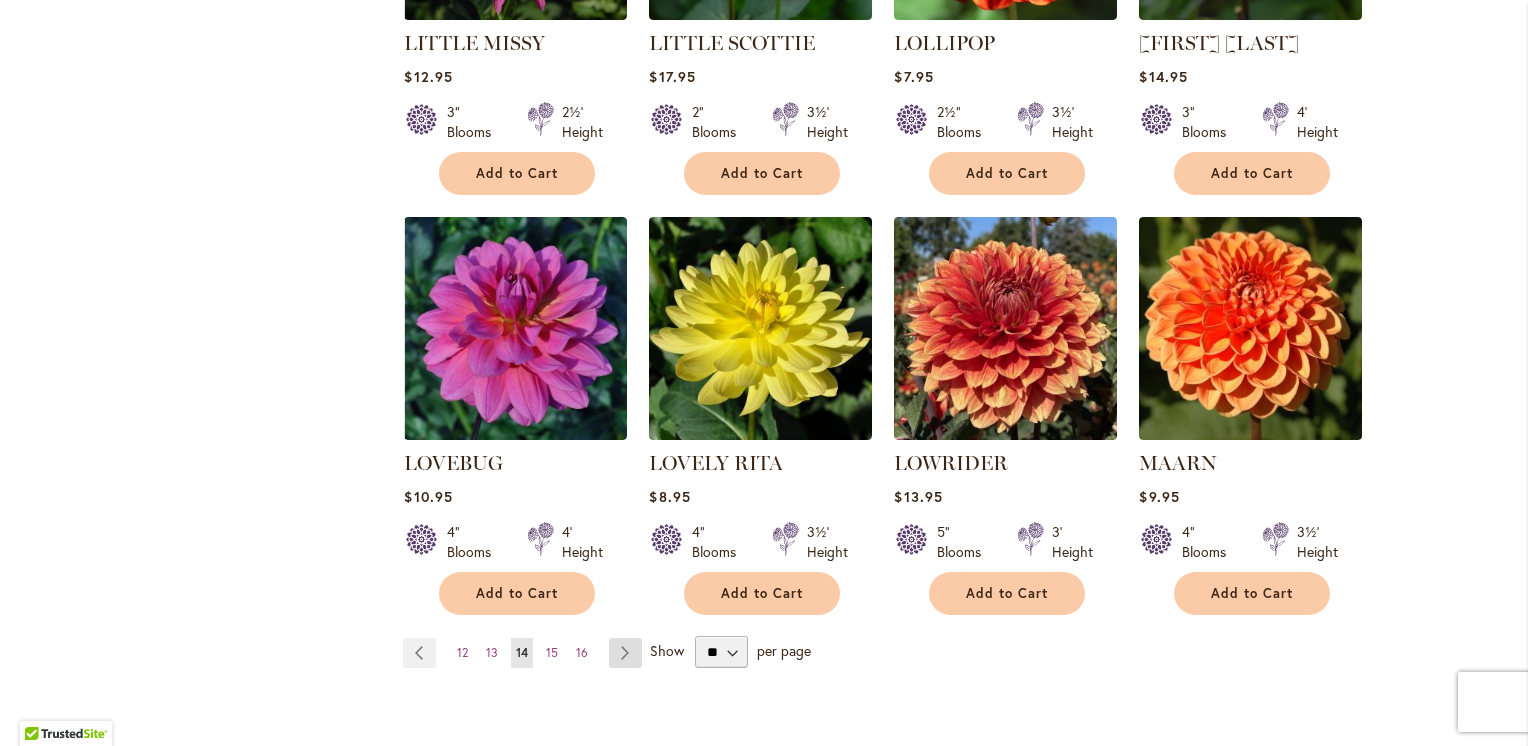 click on "Page
Next" at bounding box center (625, 653) 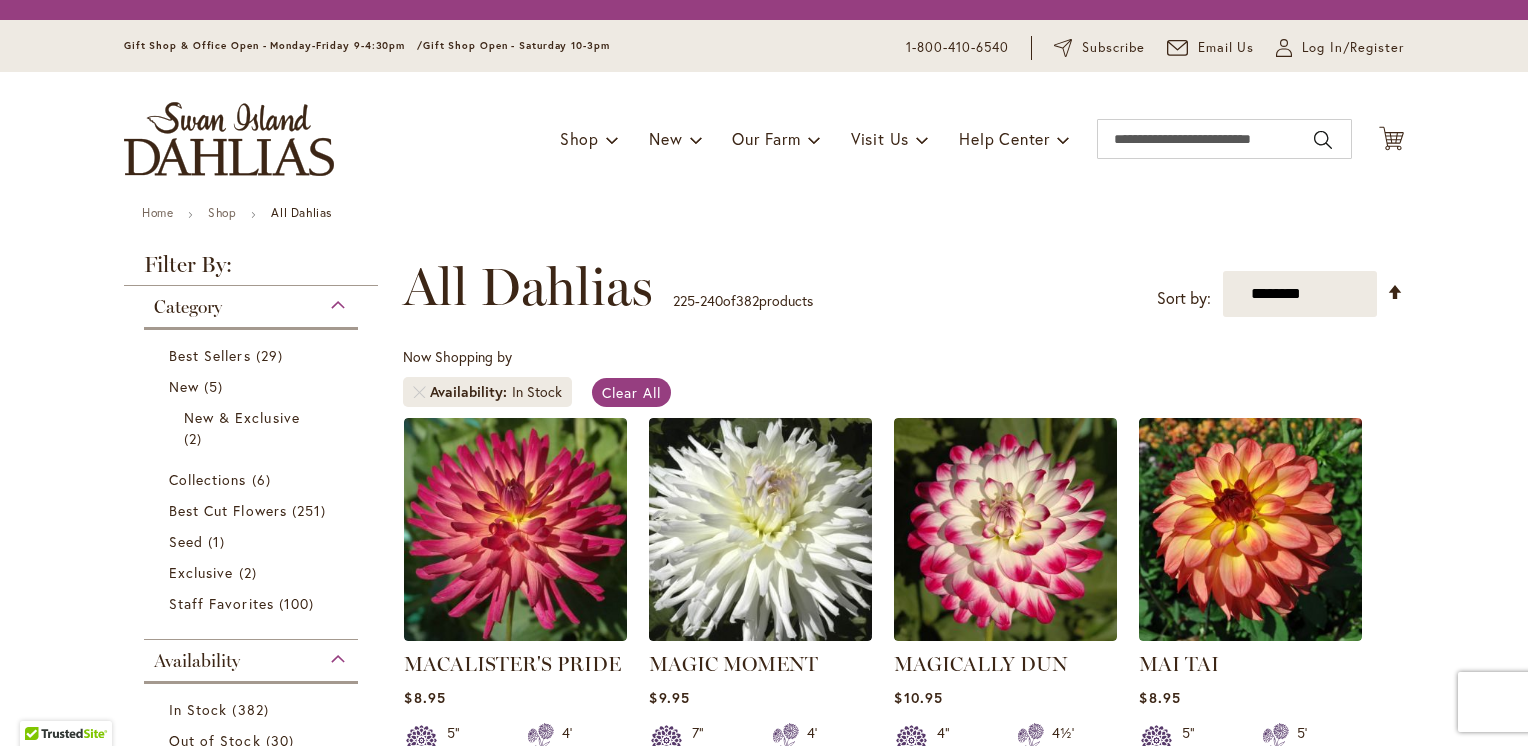 scroll, scrollTop: 0, scrollLeft: 0, axis: both 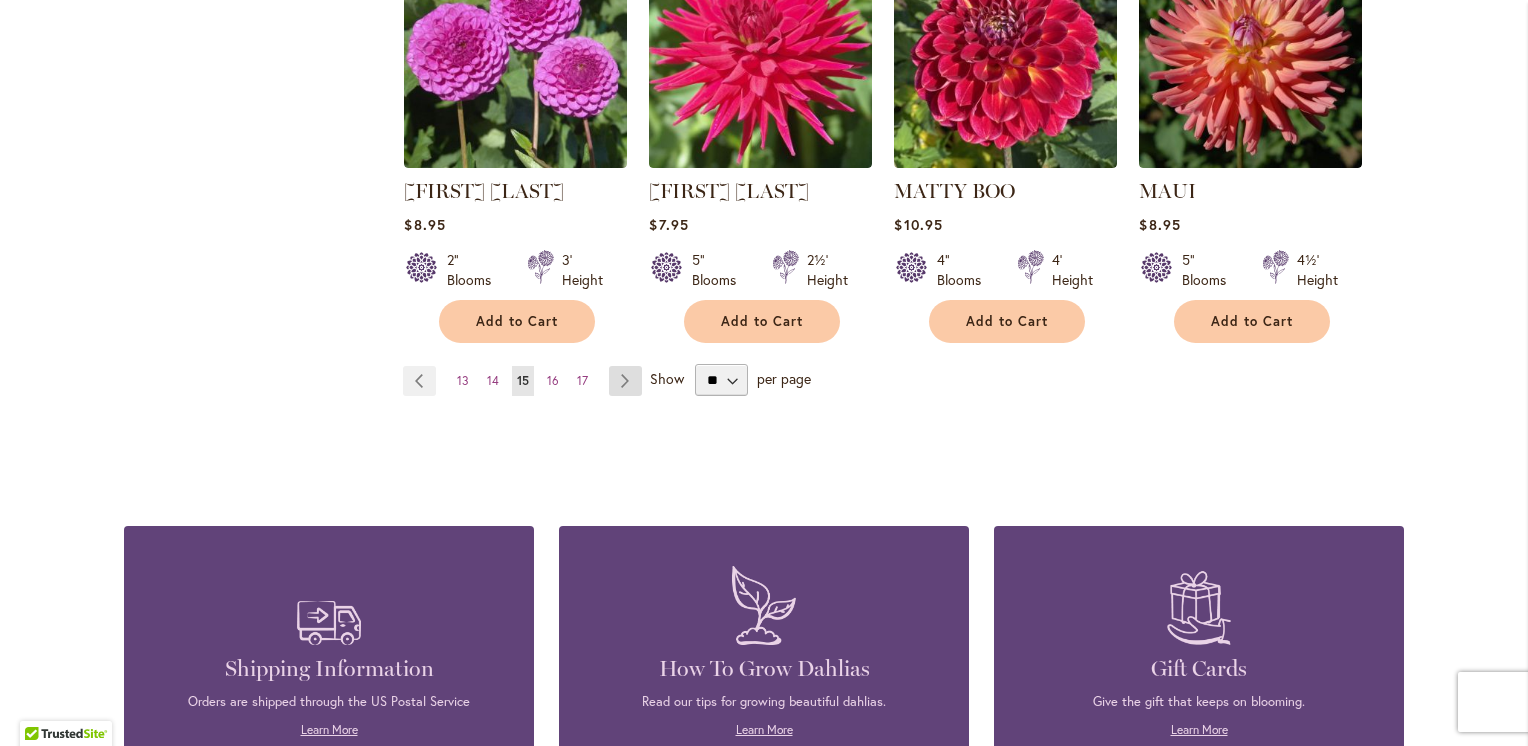 click on "Page
Next" at bounding box center [625, 381] 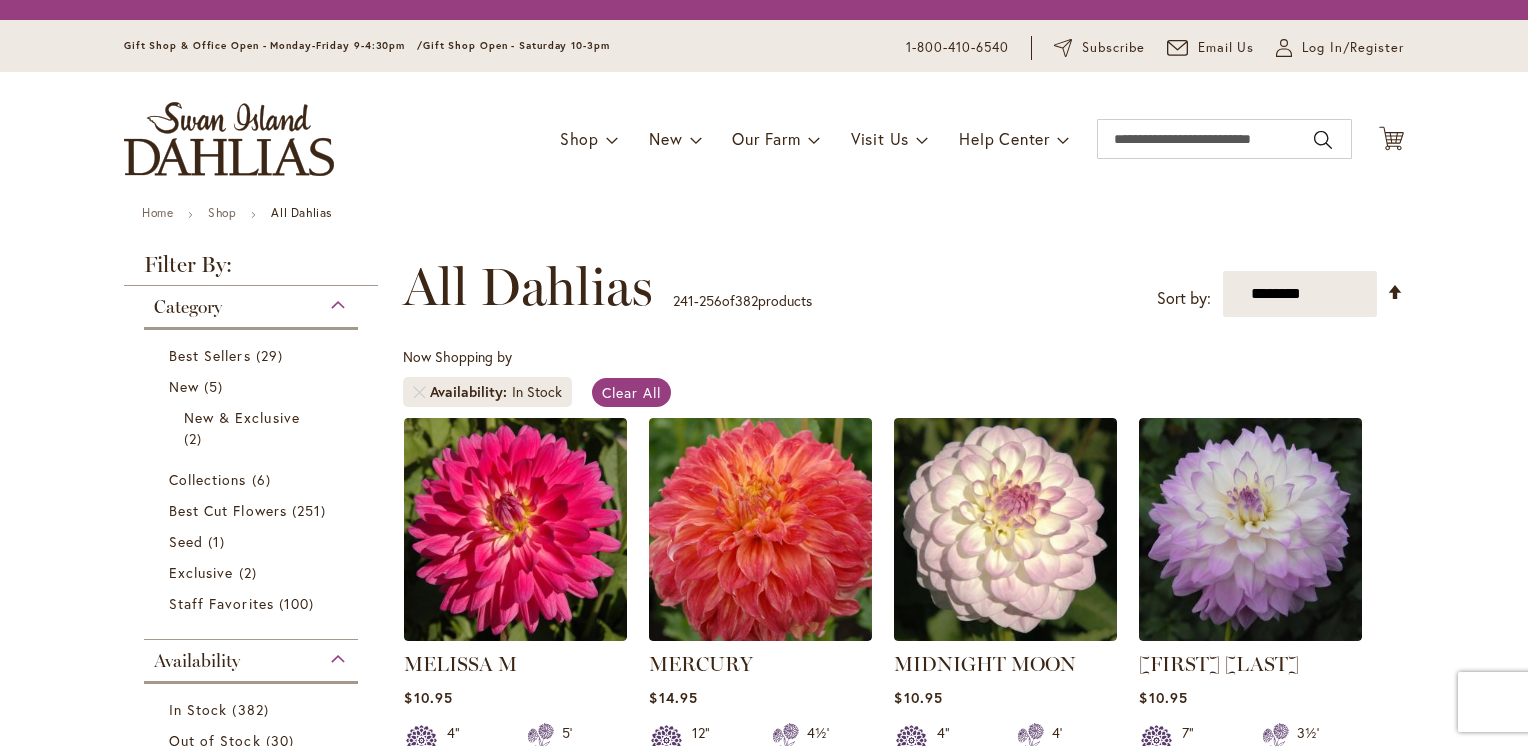 scroll, scrollTop: 0, scrollLeft: 0, axis: both 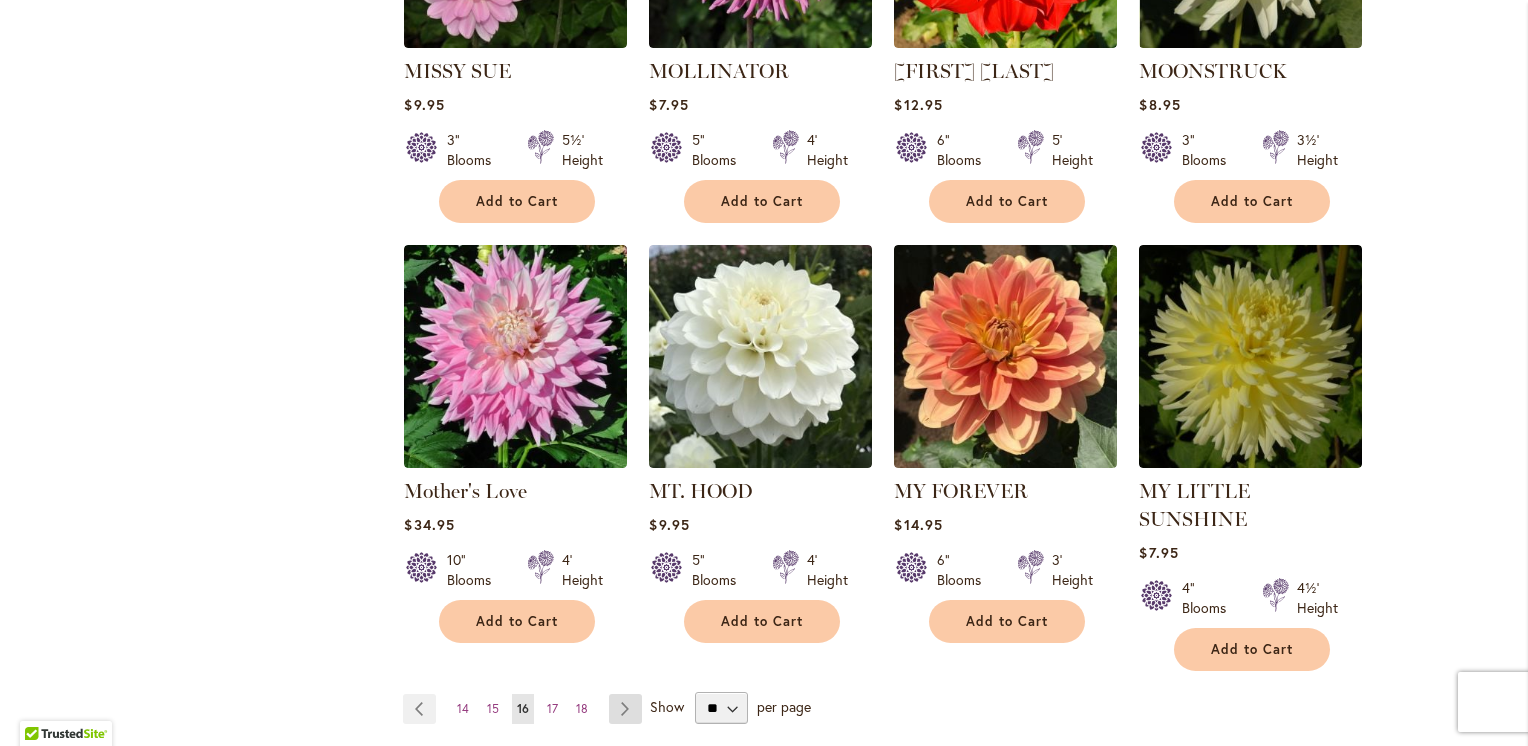 click on "Page
Next" at bounding box center (625, 709) 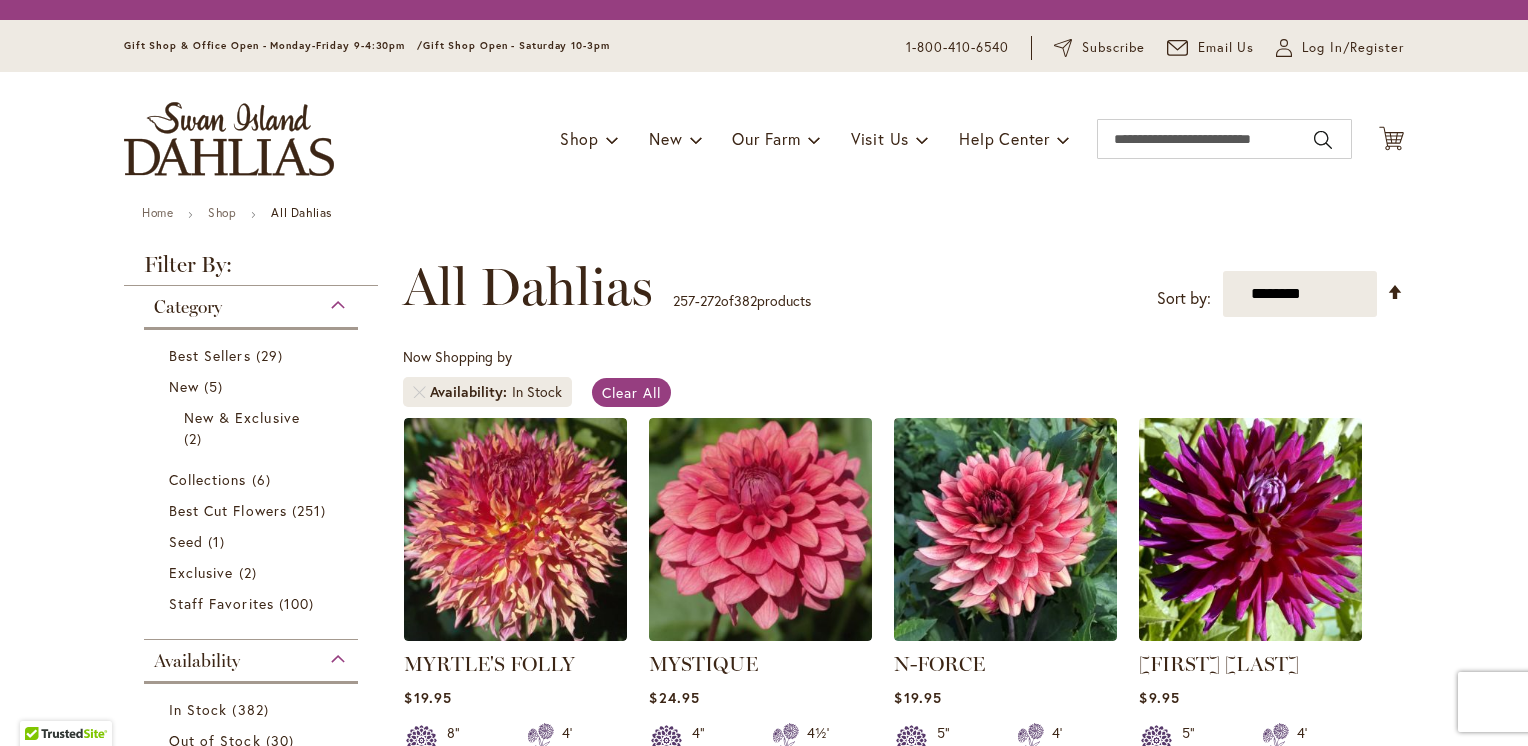 scroll, scrollTop: 0, scrollLeft: 0, axis: both 